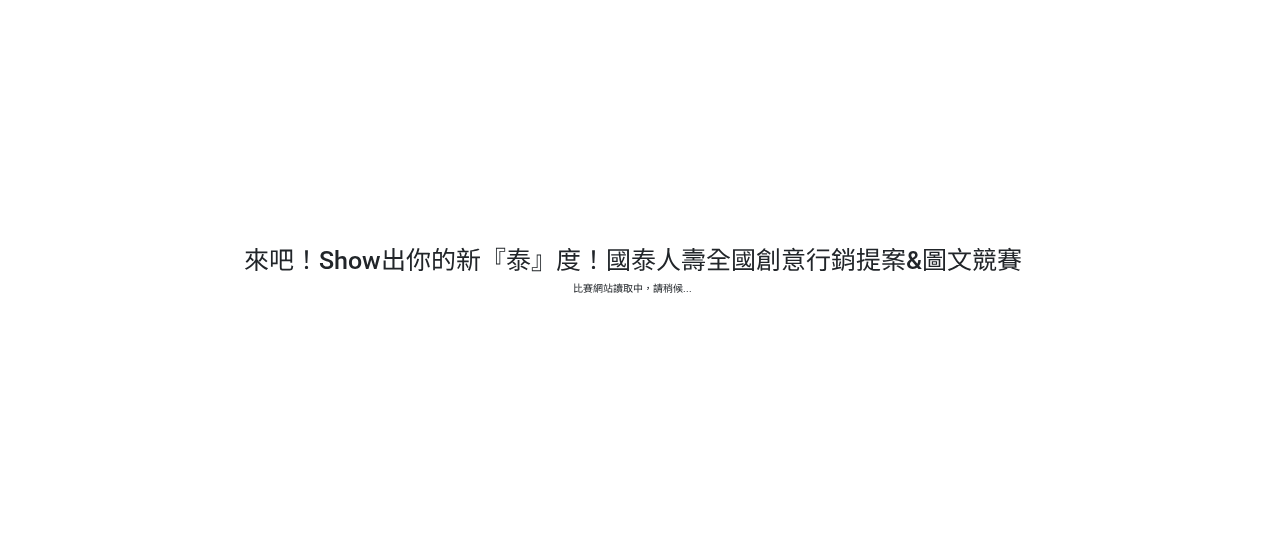 scroll, scrollTop: 0, scrollLeft: 0, axis: both 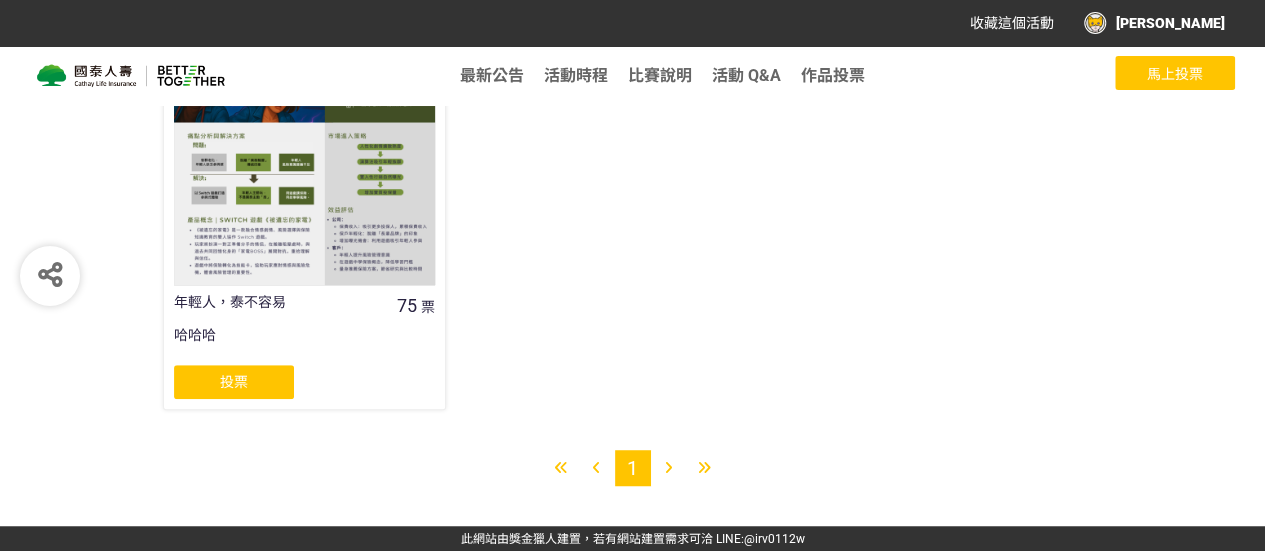 click on "投票" 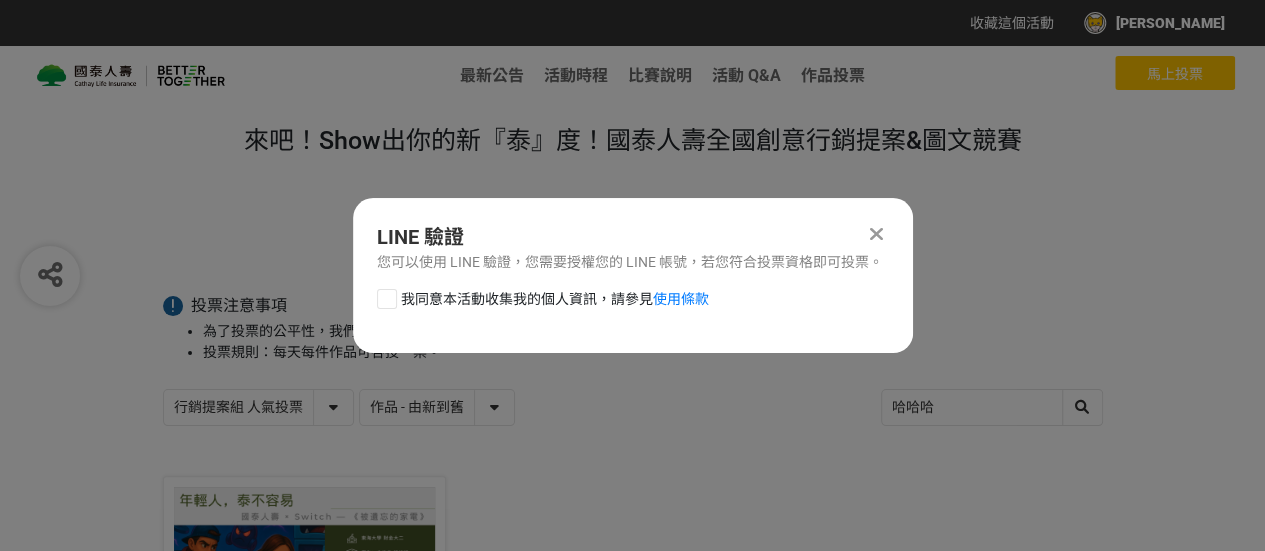 click at bounding box center [387, 299] 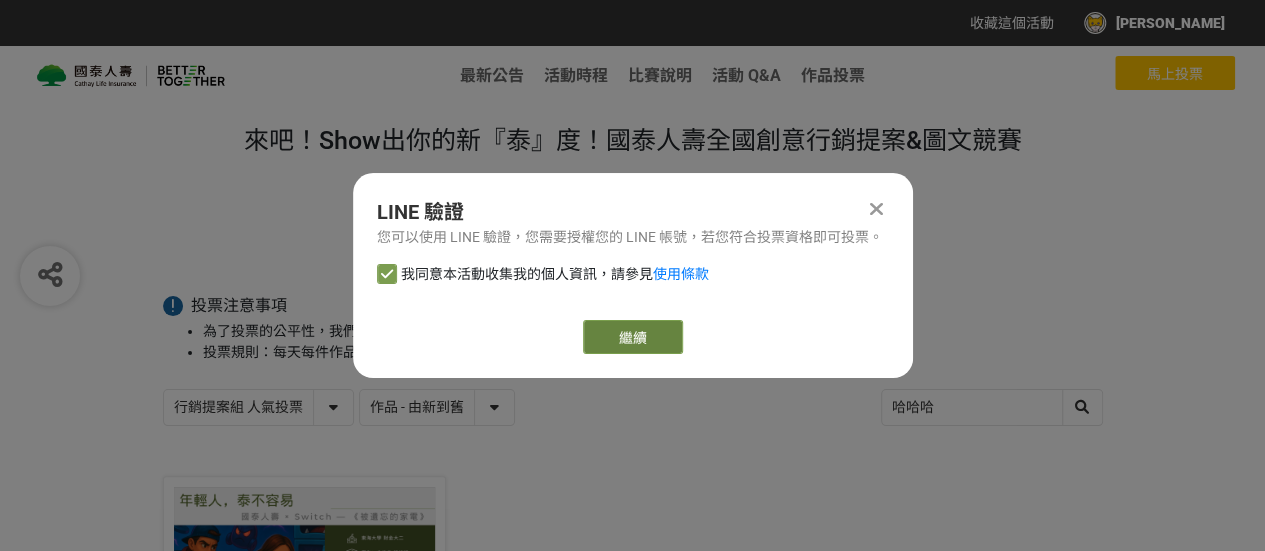 click on "繼續" at bounding box center [633, 337] 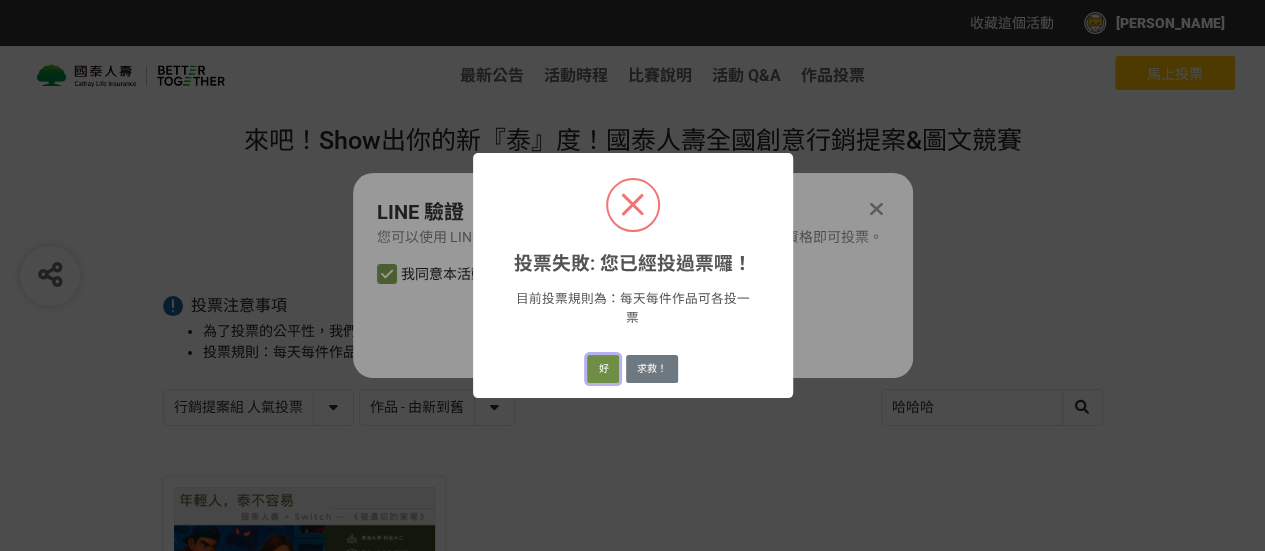 click on "好" at bounding box center [603, 369] 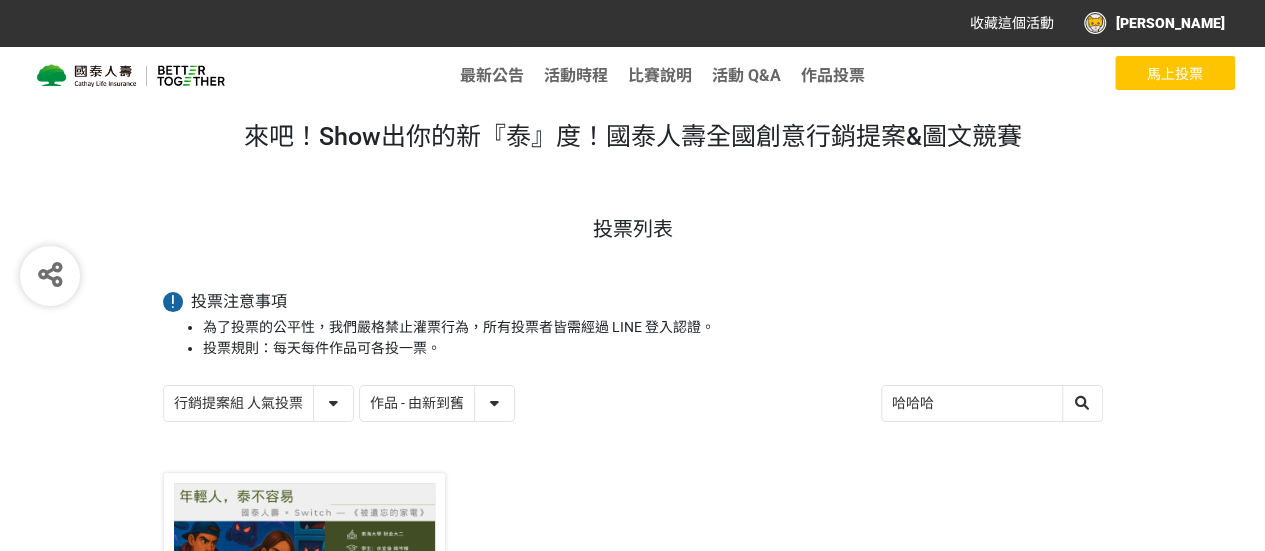 scroll, scrollTop: 0, scrollLeft: 0, axis: both 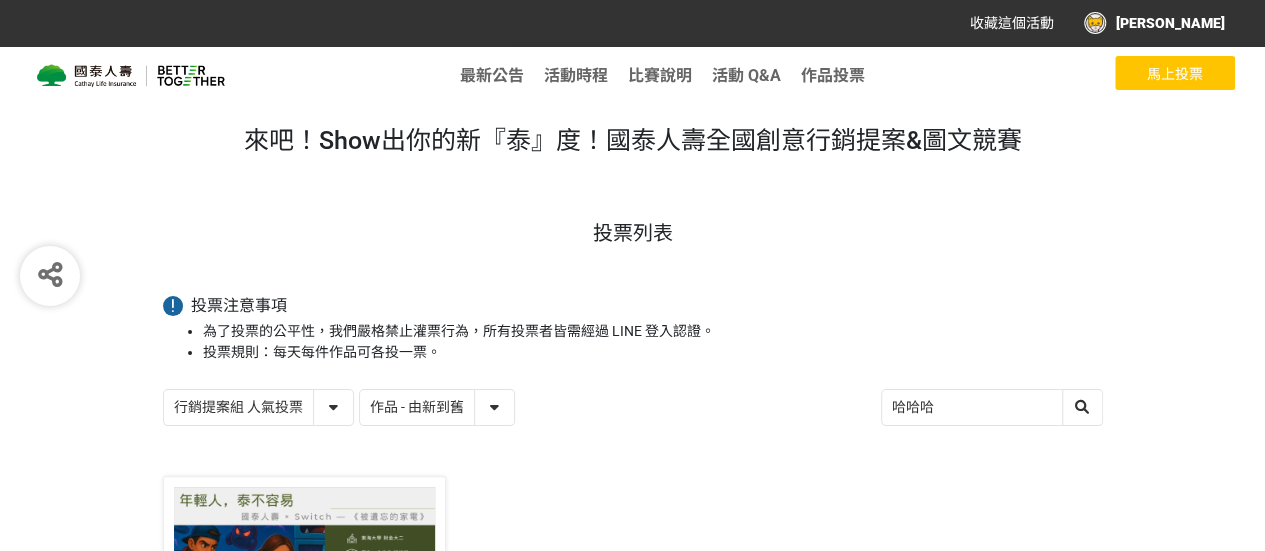 click on "馬上投票" at bounding box center (1175, 74) 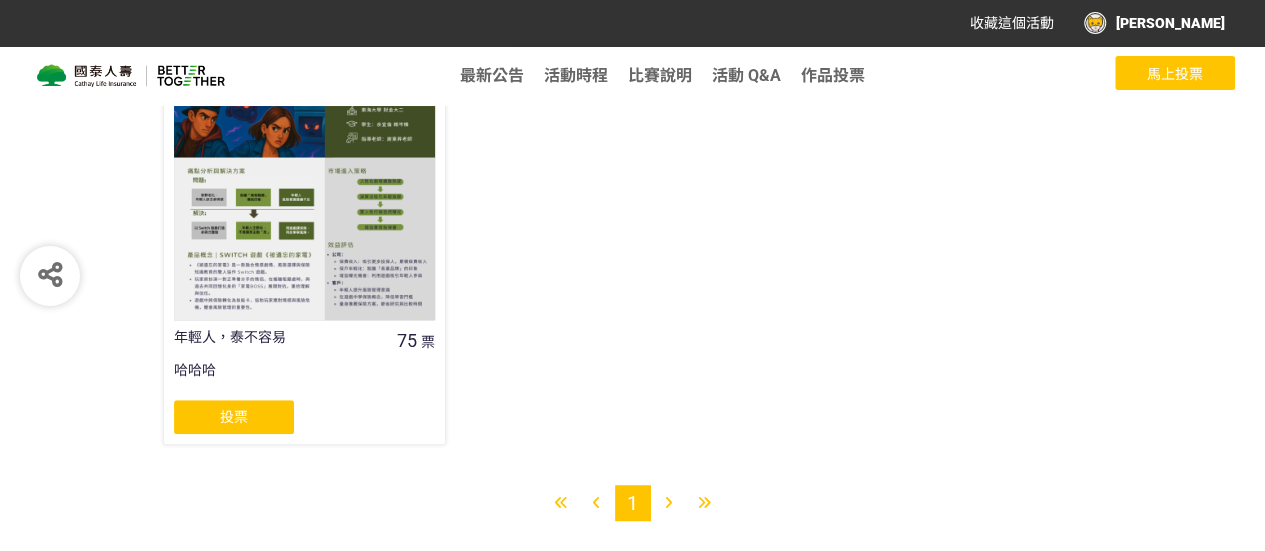 scroll, scrollTop: 463, scrollLeft: 0, axis: vertical 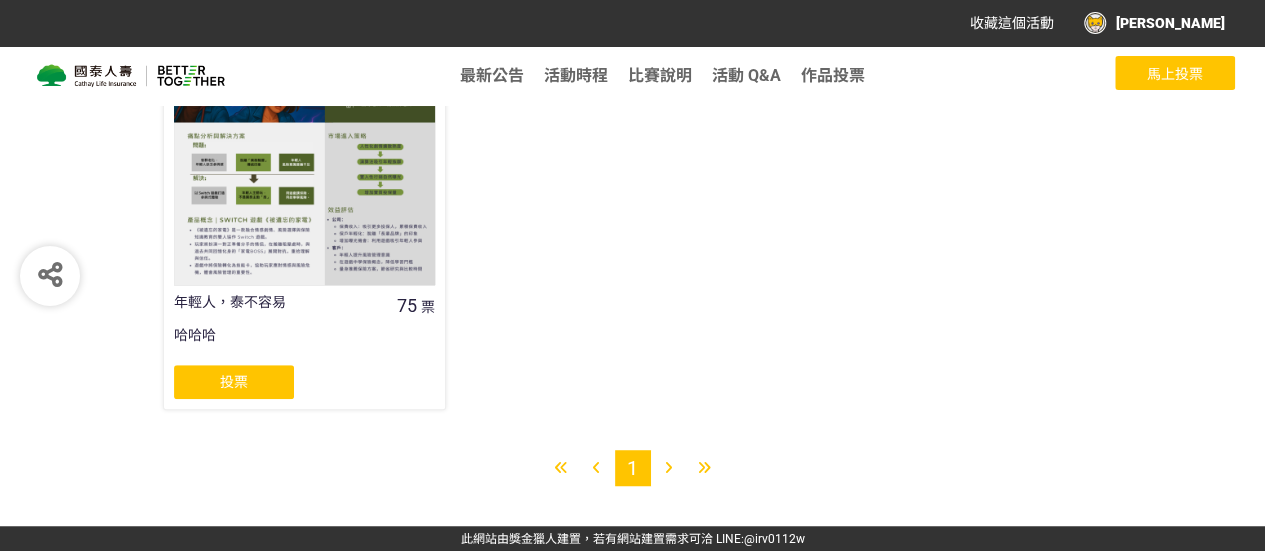 click on "投票" 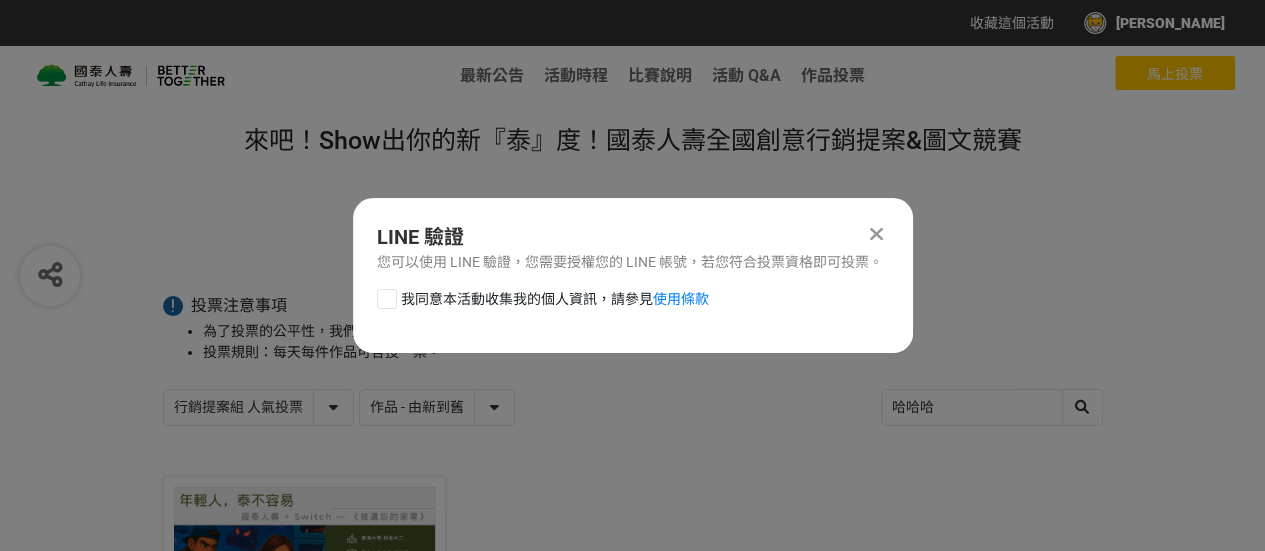 scroll, scrollTop: 0, scrollLeft: 0, axis: both 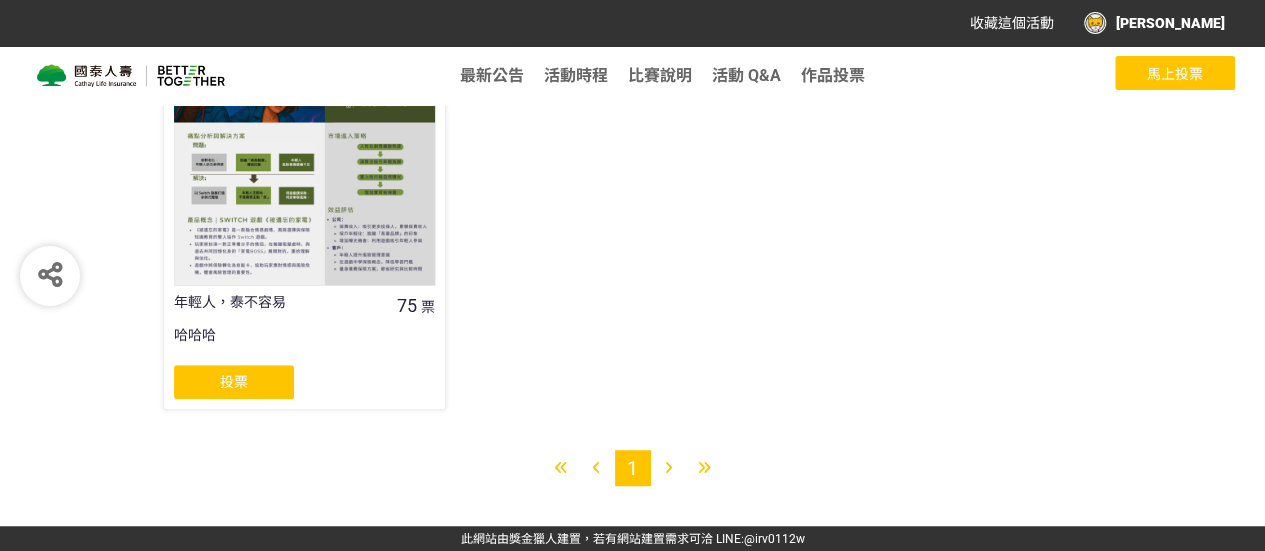 click on "投票" 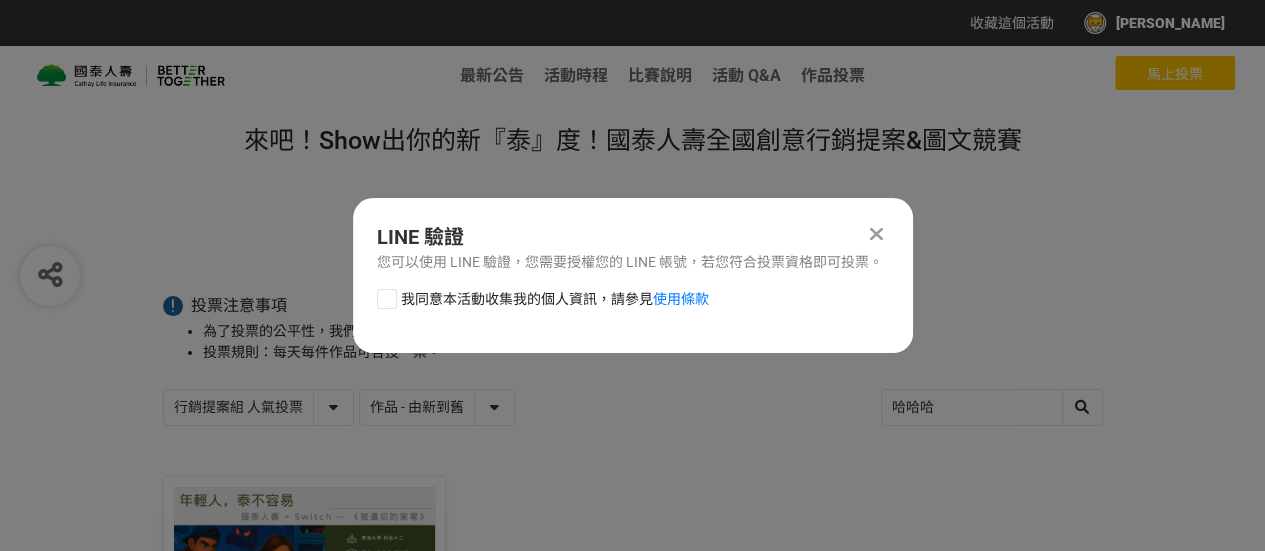 scroll, scrollTop: 0, scrollLeft: 0, axis: both 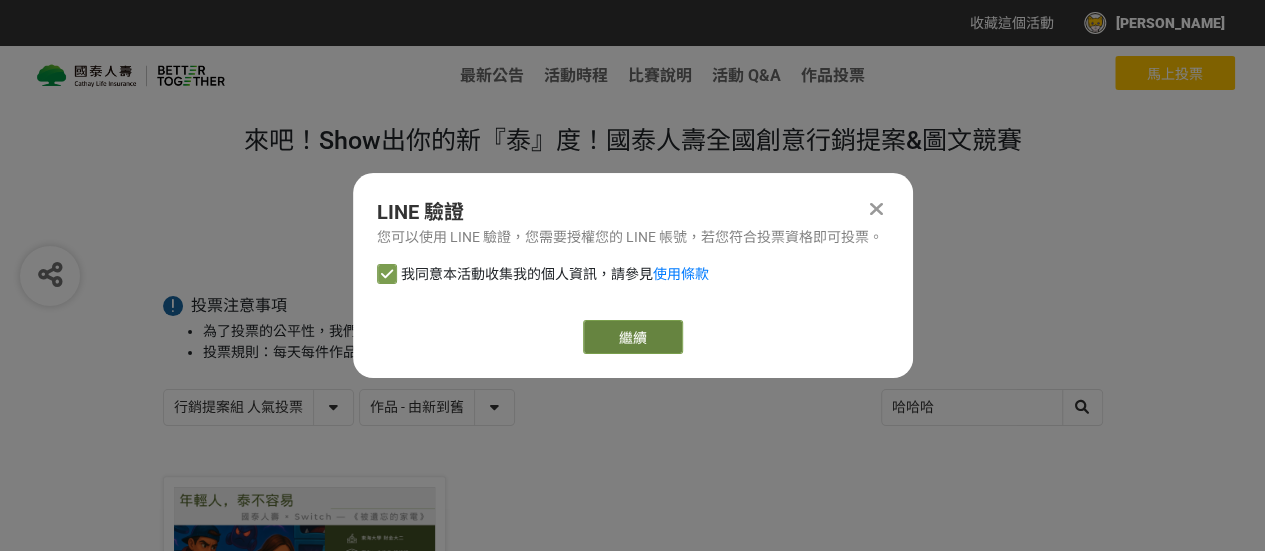 click on "繼續" at bounding box center [633, 337] 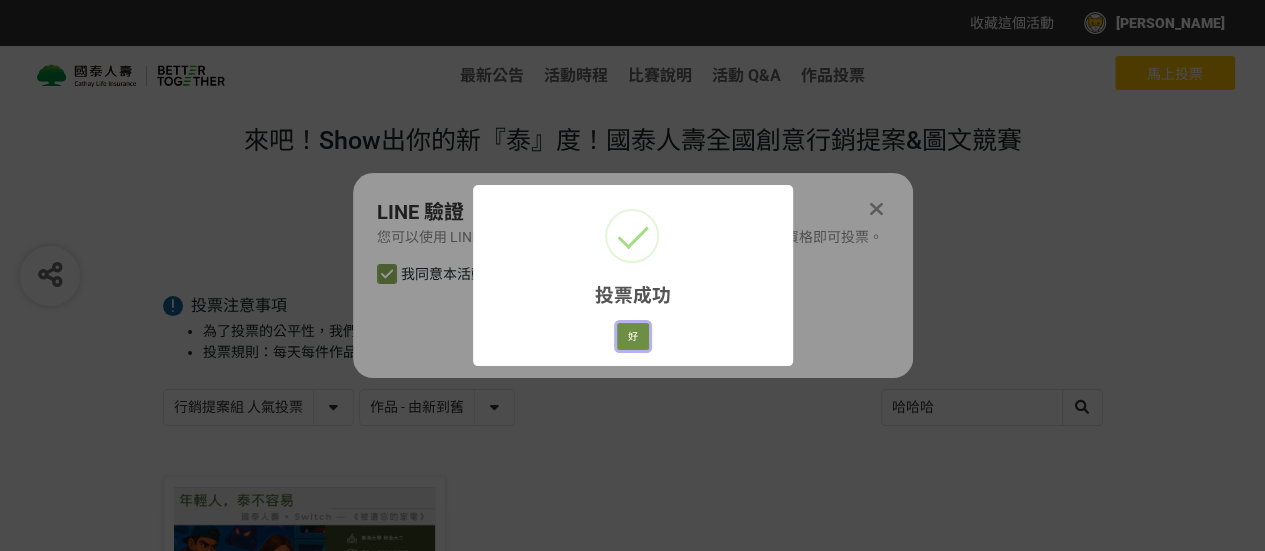 click on "好" at bounding box center (633, 337) 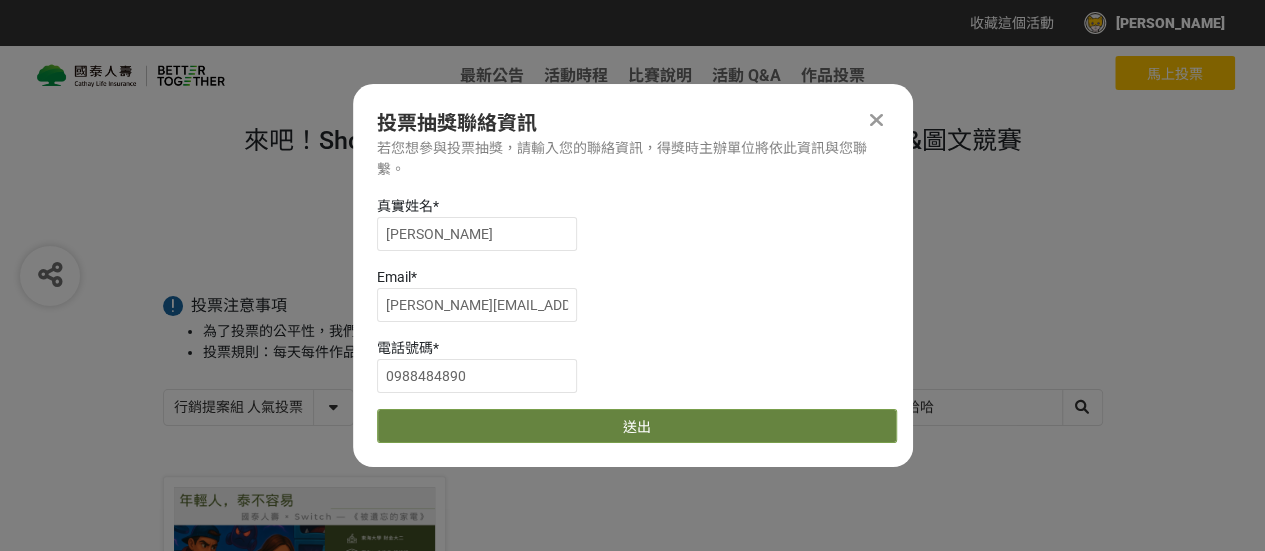 click on "送出" at bounding box center (637, 426) 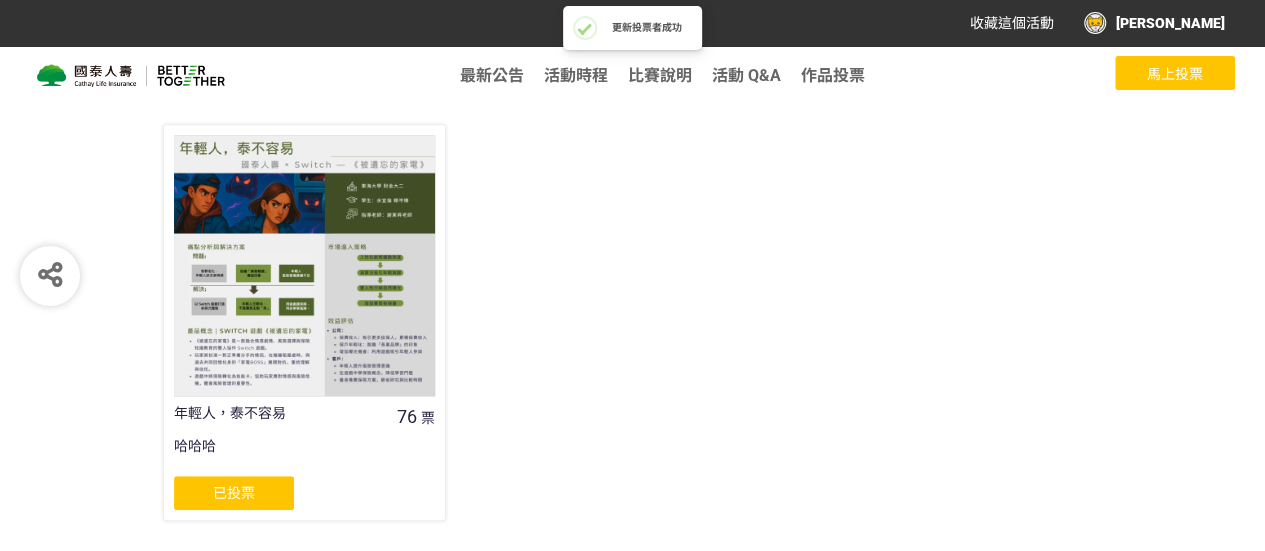 scroll, scrollTop: 263, scrollLeft: 0, axis: vertical 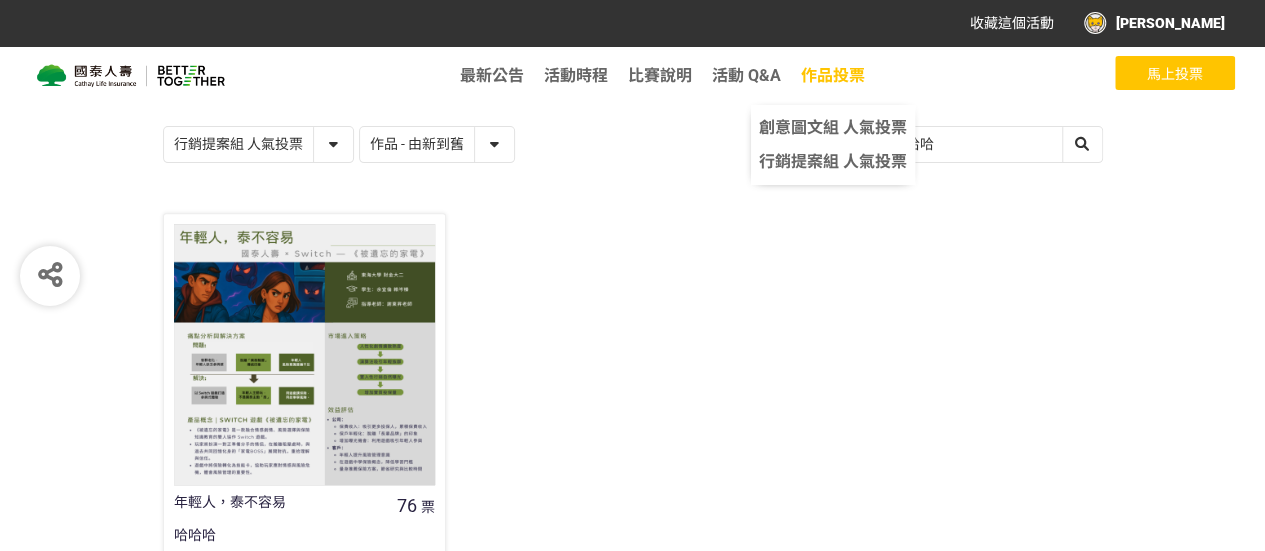 click on "作品投票" at bounding box center (833, 75) 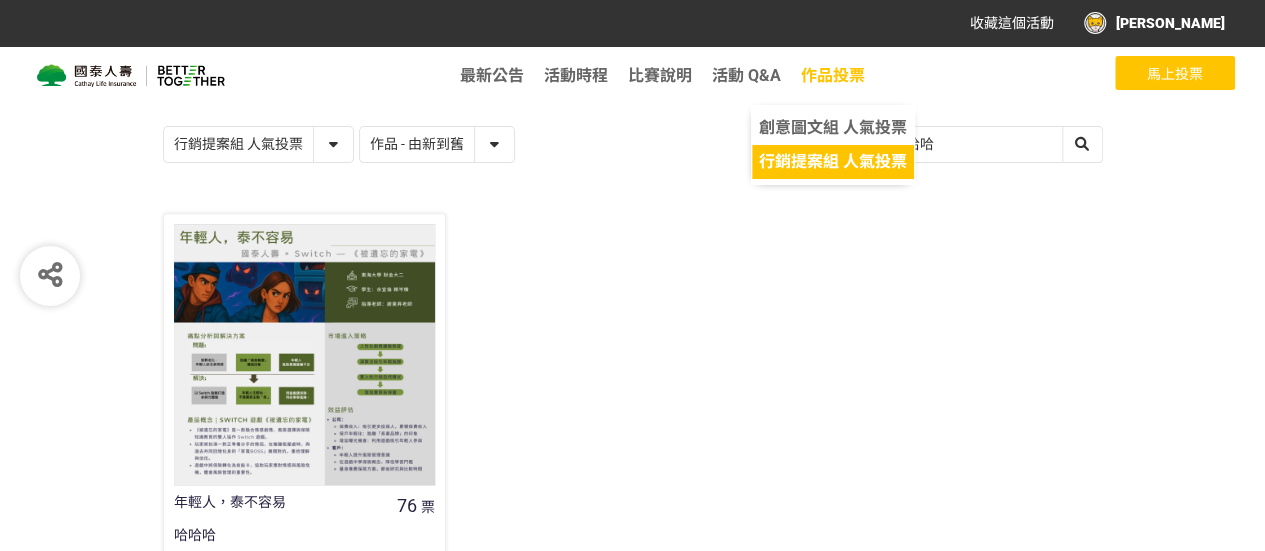 click on "行銷提案組 人氣投票" at bounding box center (833, 161) 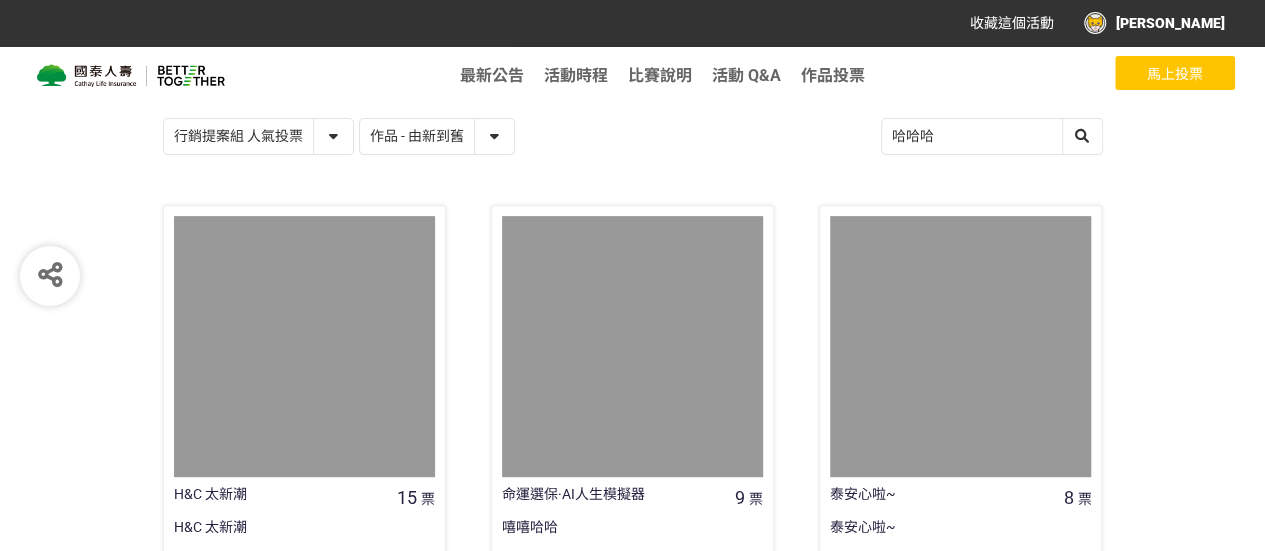 scroll, scrollTop: 200, scrollLeft: 0, axis: vertical 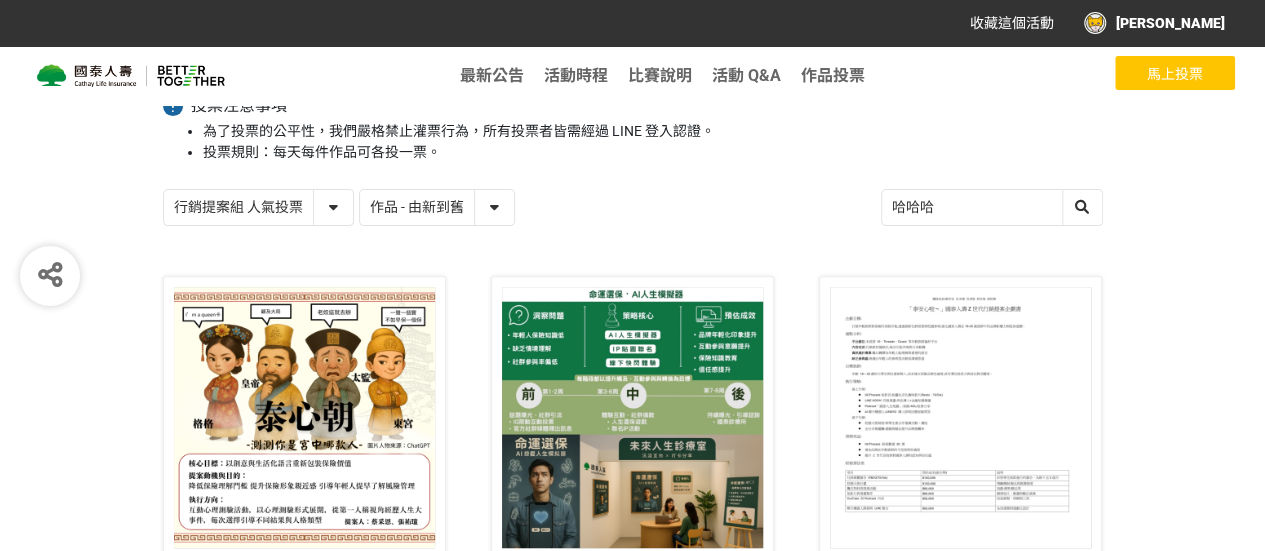 click on "作品 - 由新到舊 作品 - 由舊到新 票數 - 由多到少 票數 - 由少到多" at bounding box center (437, 207) 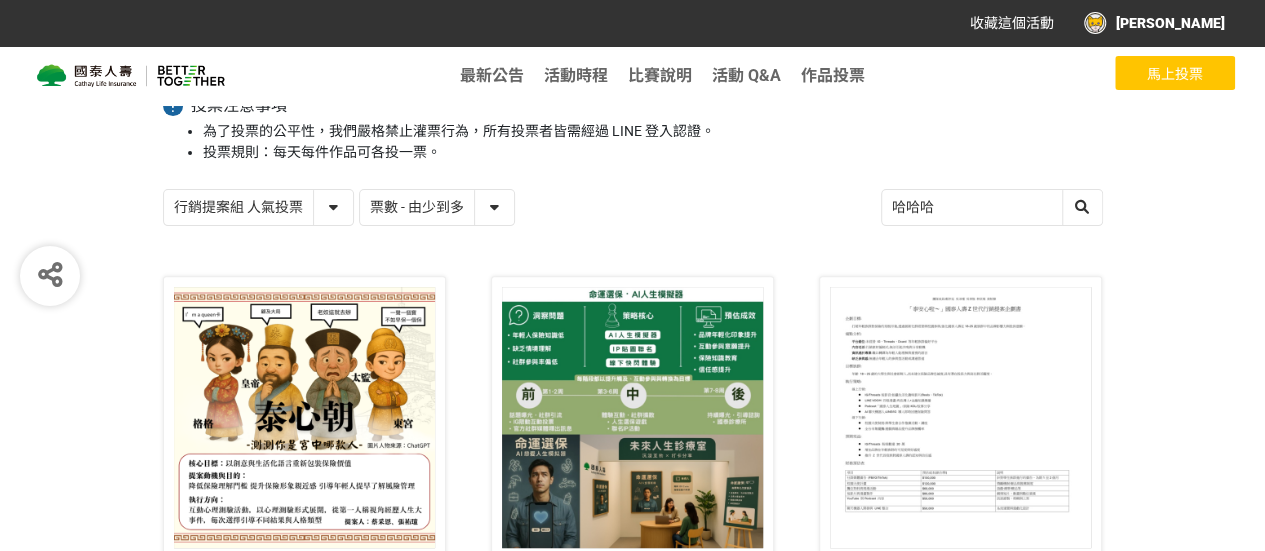 click on "作品 - 由新到舊 作品 - 由舊到新 票數 - 由多到少 票數 - 由少到多" at bounding box center [437, 207] 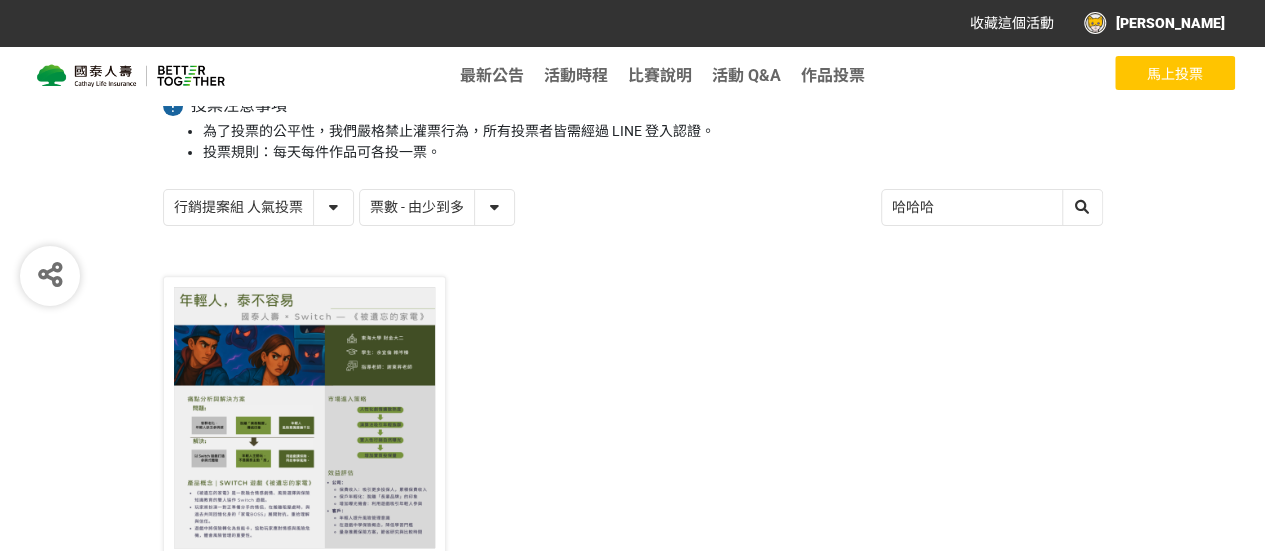 scroll, scrollTop: 200, scrollLeft: 0, axis: vertical 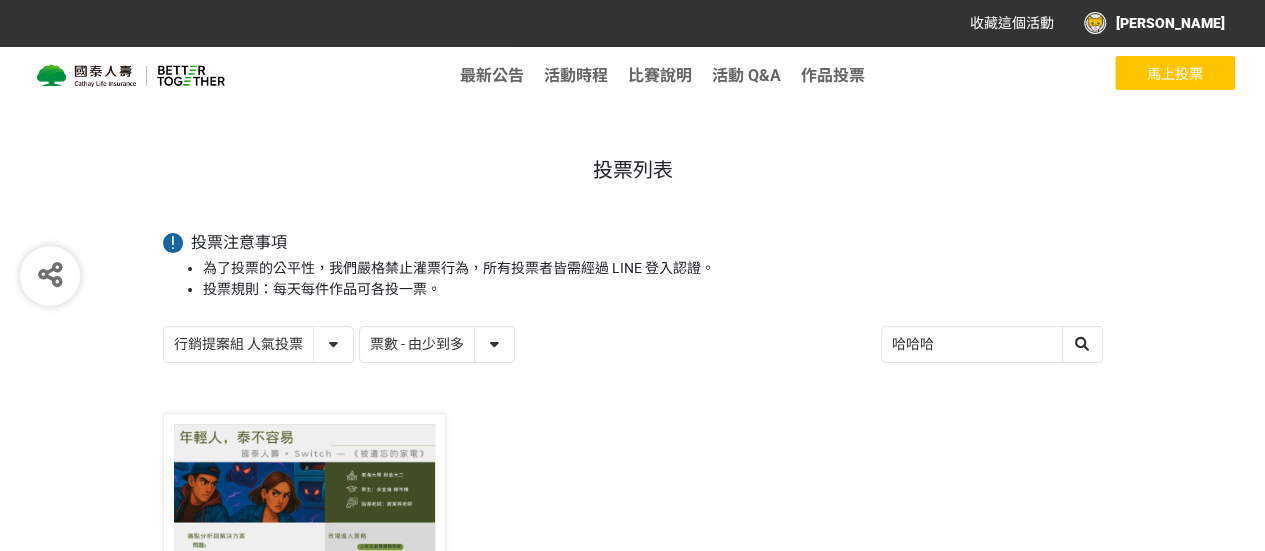 click on "哈哈哈" at bounding box center (992, 344) 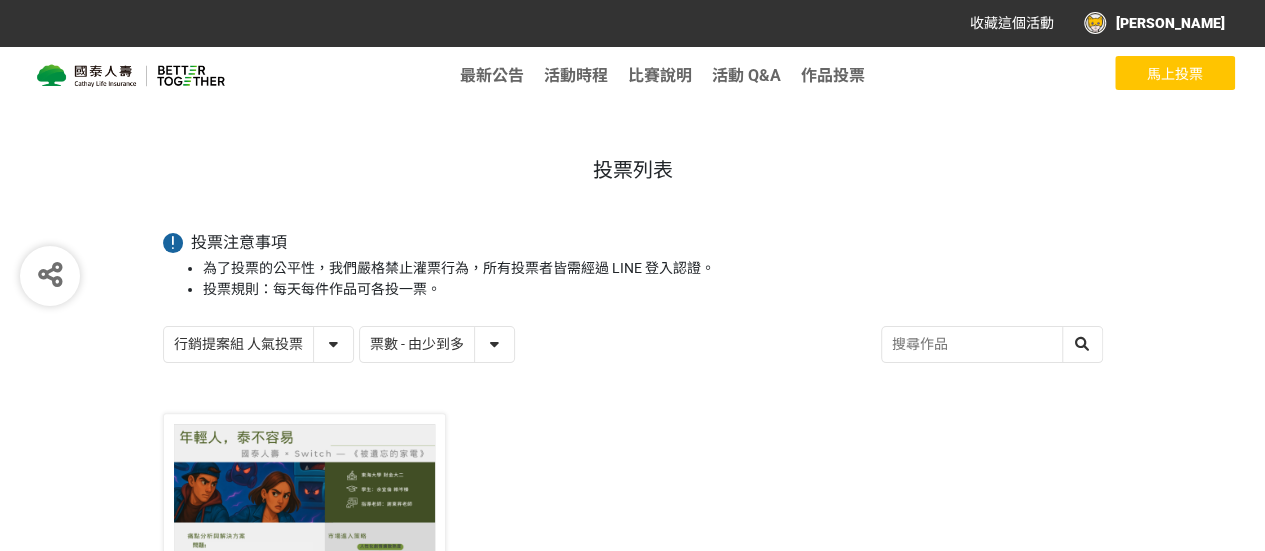 click at bounding box center [992, 344] 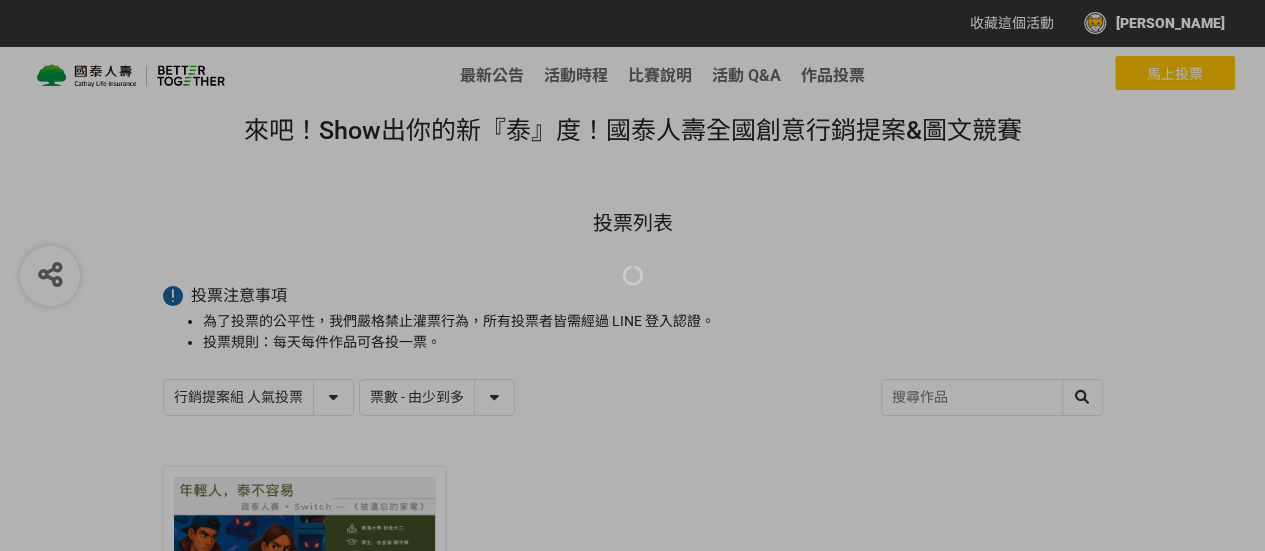 scroll, scrollTop: 0, scrollLeft: 0, axis: both 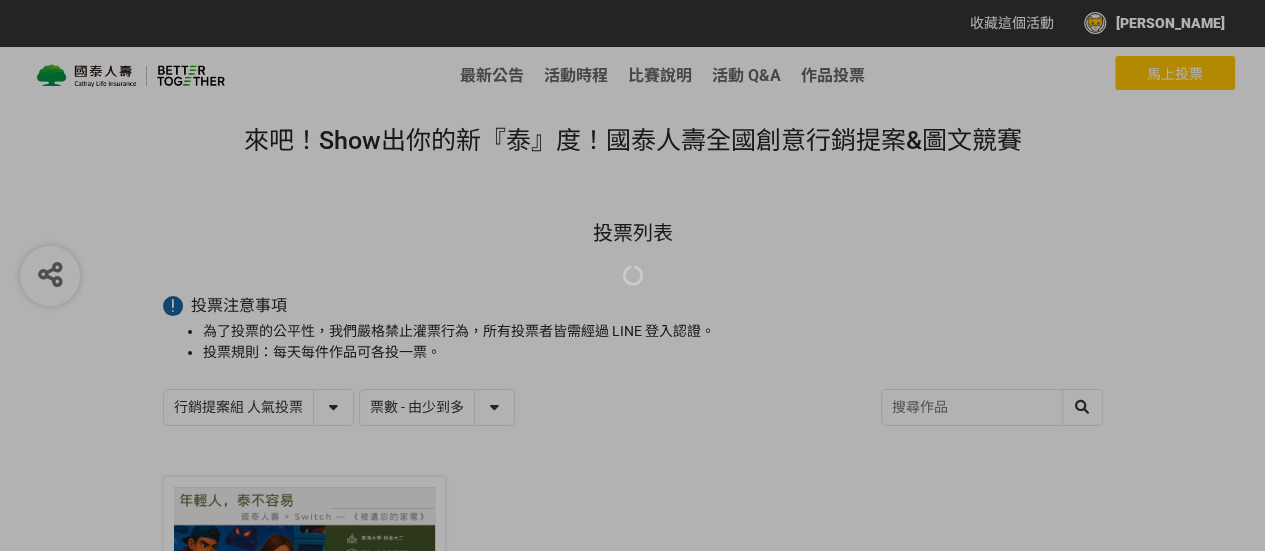 drag, startPoint x: 432, startPoint y: 352, endPoint x: 446, endPoint y: 419, distance: 68.44706 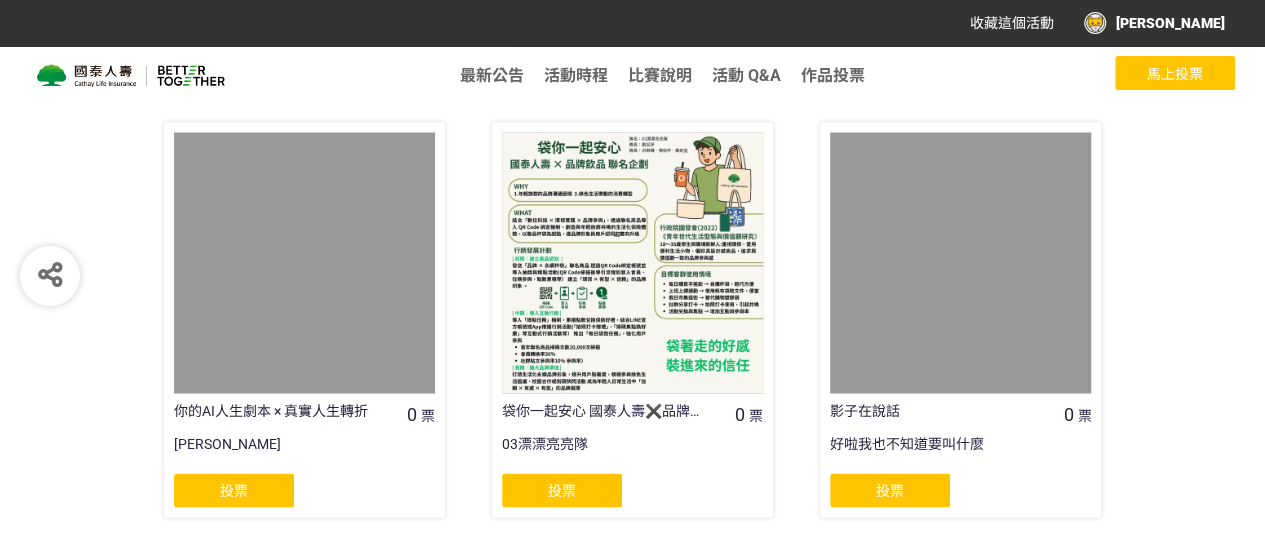 scroll, scrollTop: 1790, scrollLeft: 0, axis: vertical 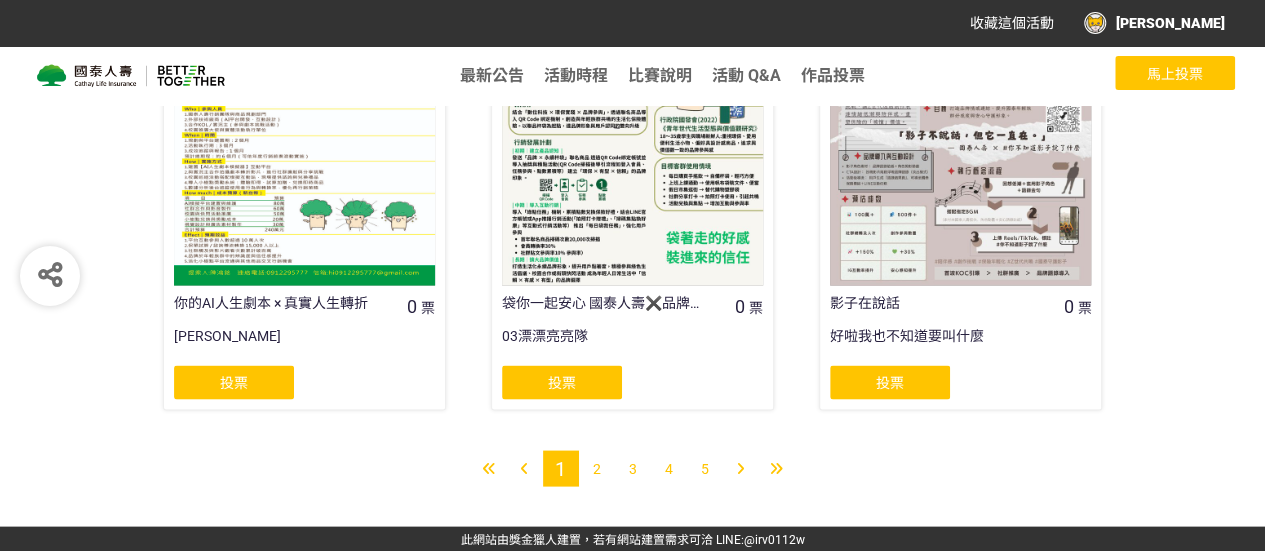 click on "2" at bounding box center [597, 468] 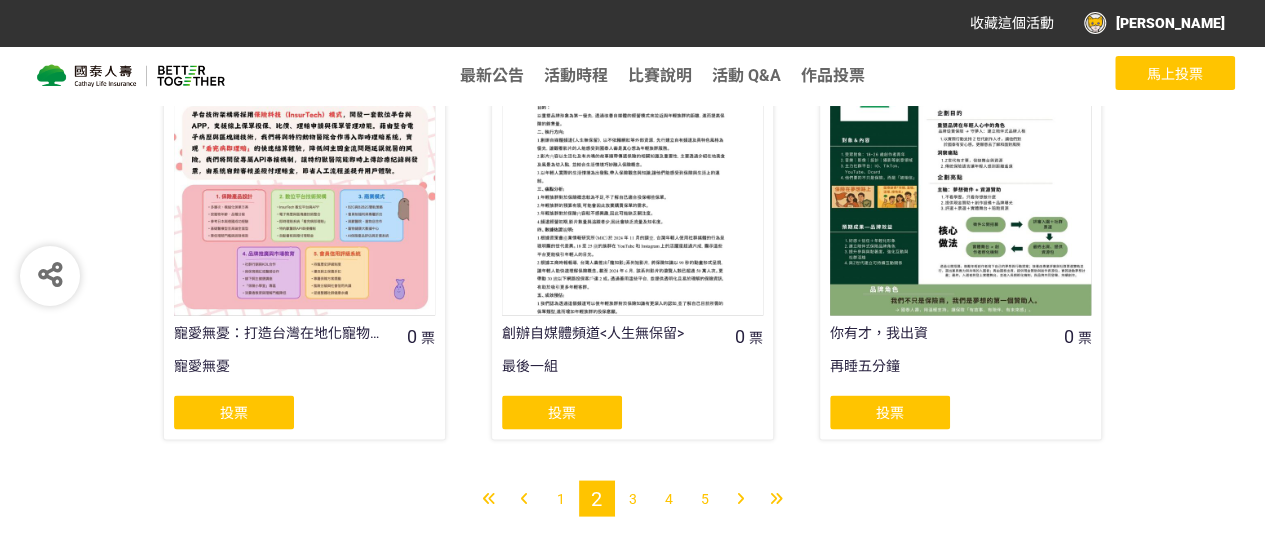 scroll, scrollTop: 1790, scrollLeft: 0, axis: vertical 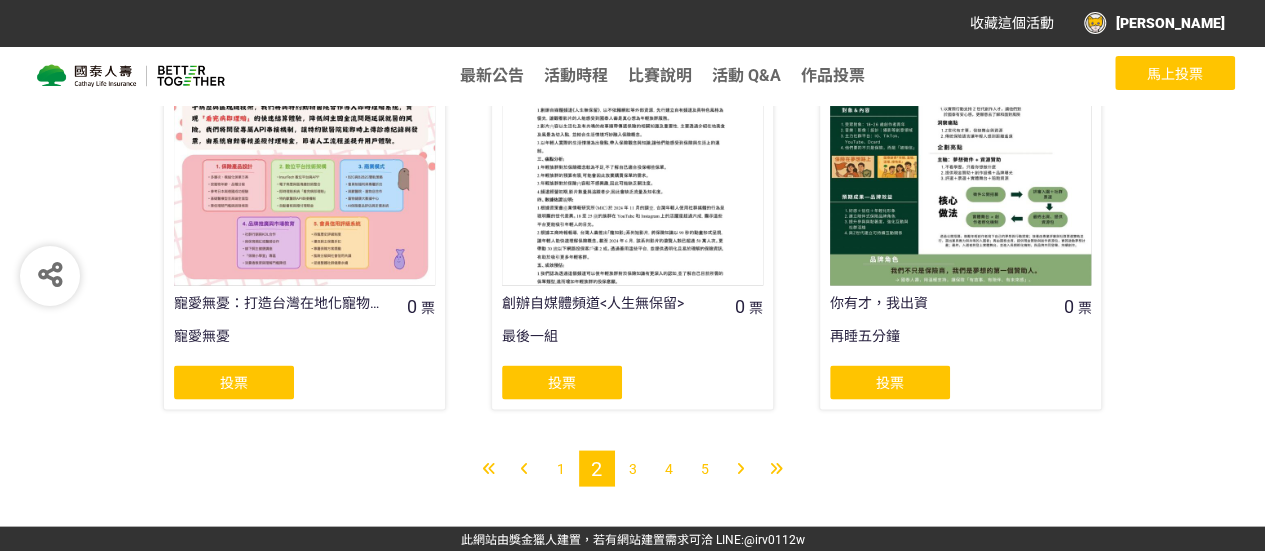 click on "3" at bounding box center (633, 468) 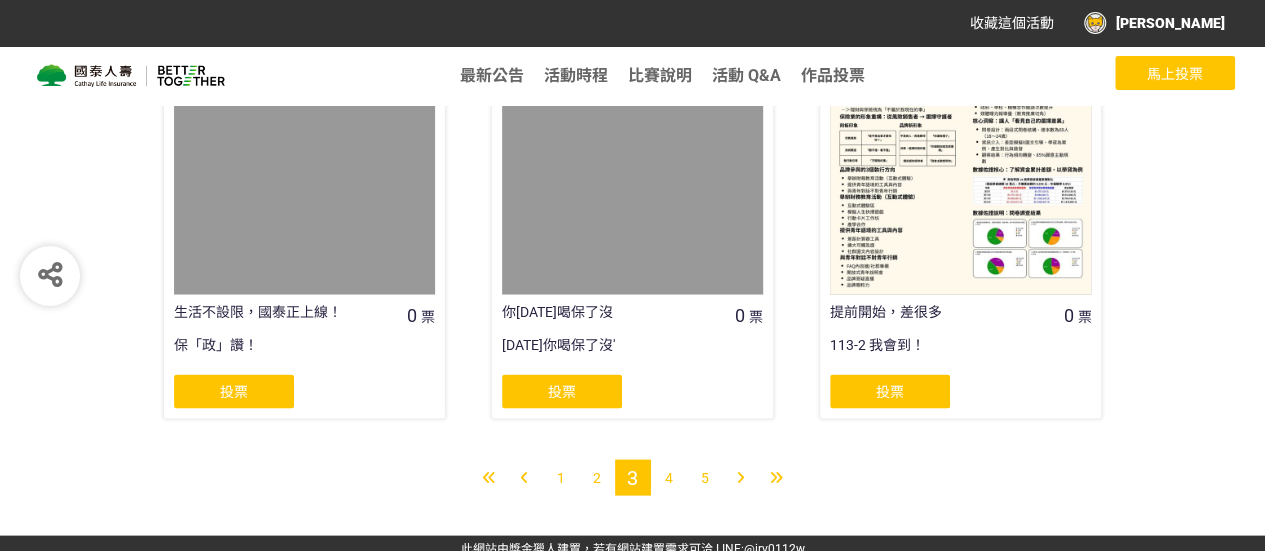 scroll, scrollTop: 1790, scrollLeft: 0, axis: vertical 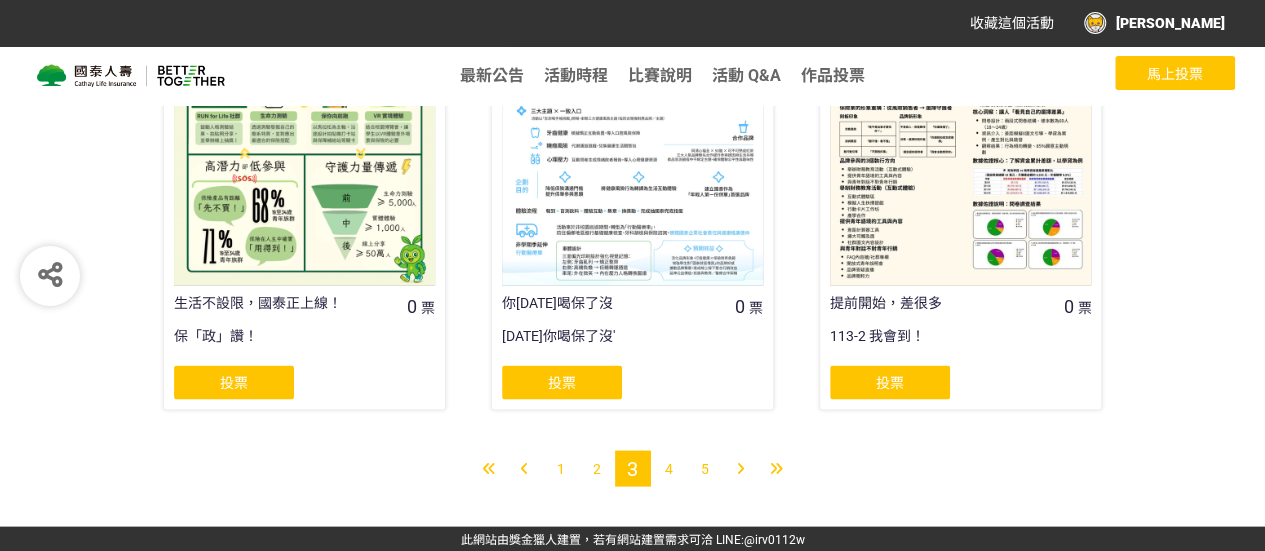 click on "4" at bounding box center [669, 468] 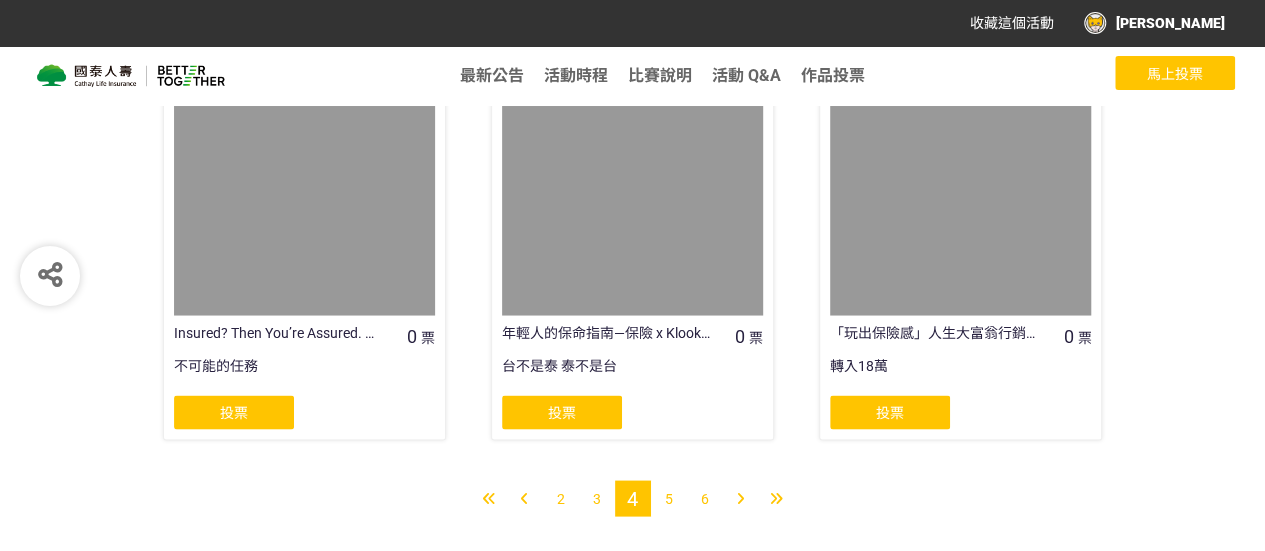 scroll, scrollTop: 1790, scrollLeft: 0, axis: vertical 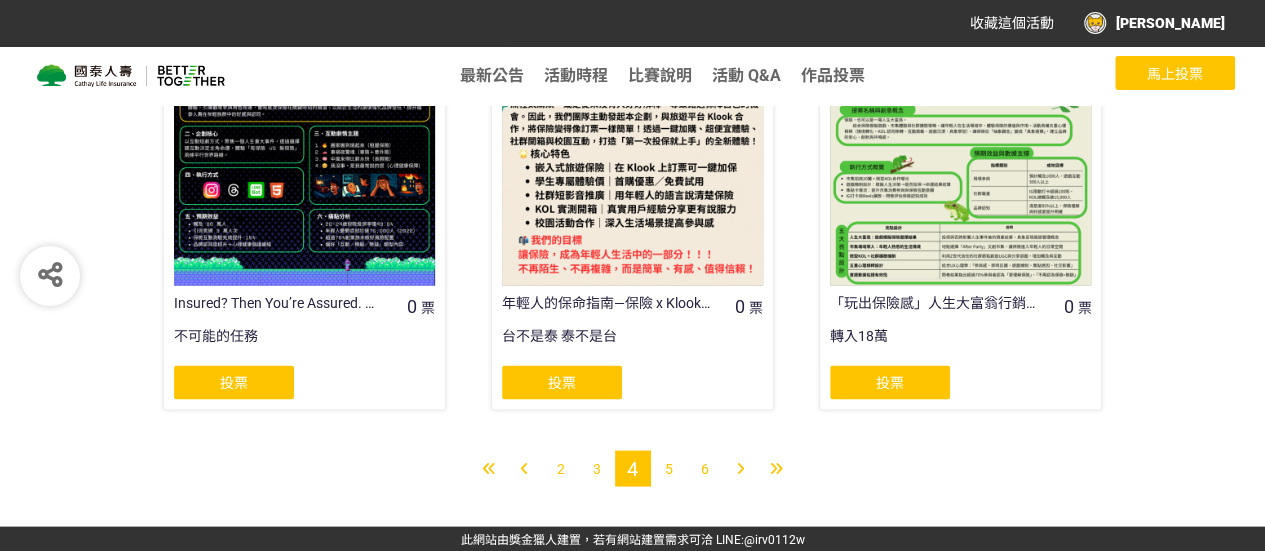 click on "5" at bounding box center [669, 468] 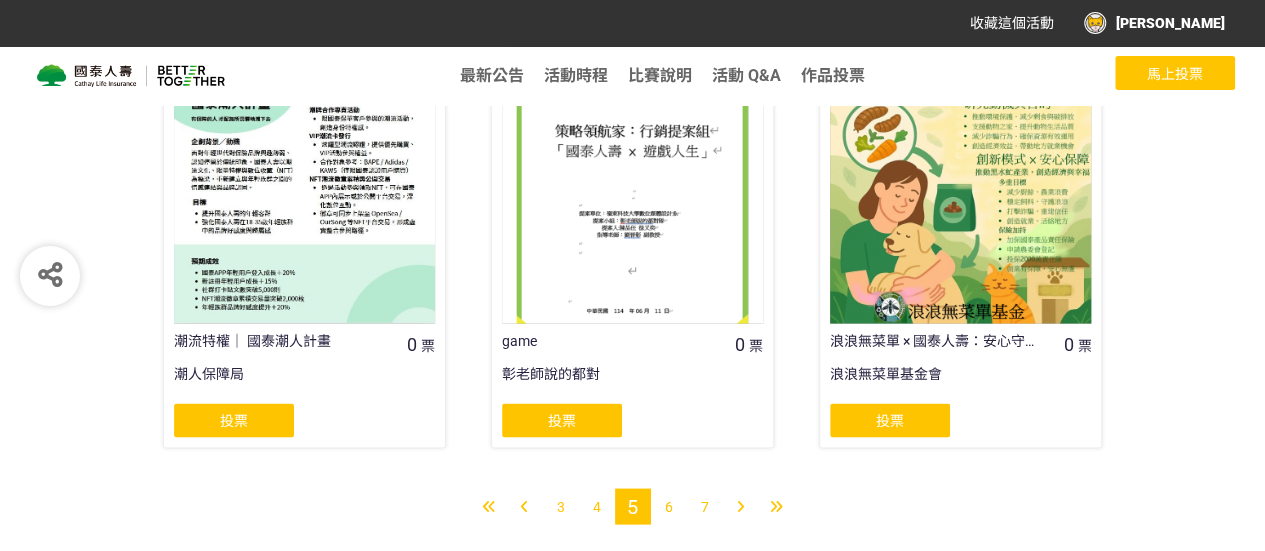 scroll, scrollTop: 1790, scrollLeft: 0, axis: vertical 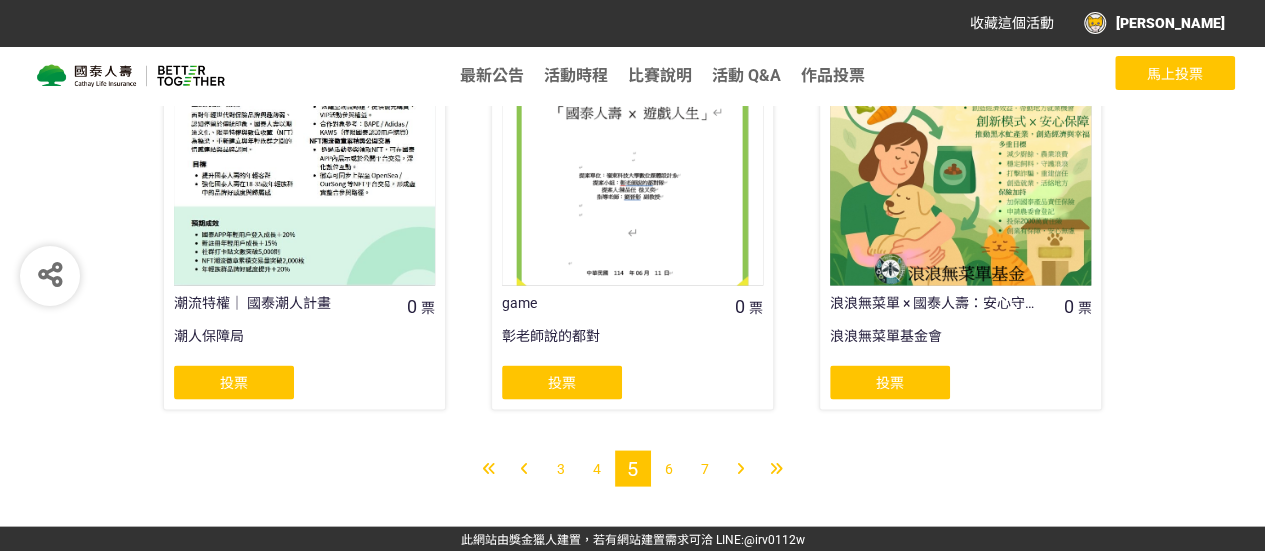 click on "6" at bounding box center [669, 468] 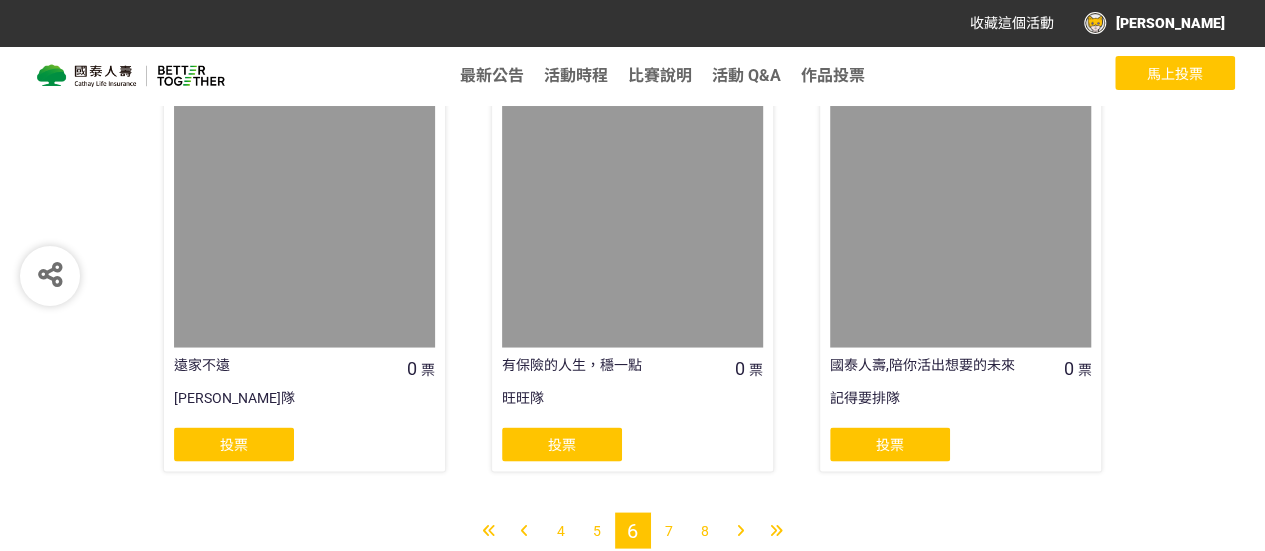 scroll, scrollTop: 1790, scrollLeft: 0, axis: vertical 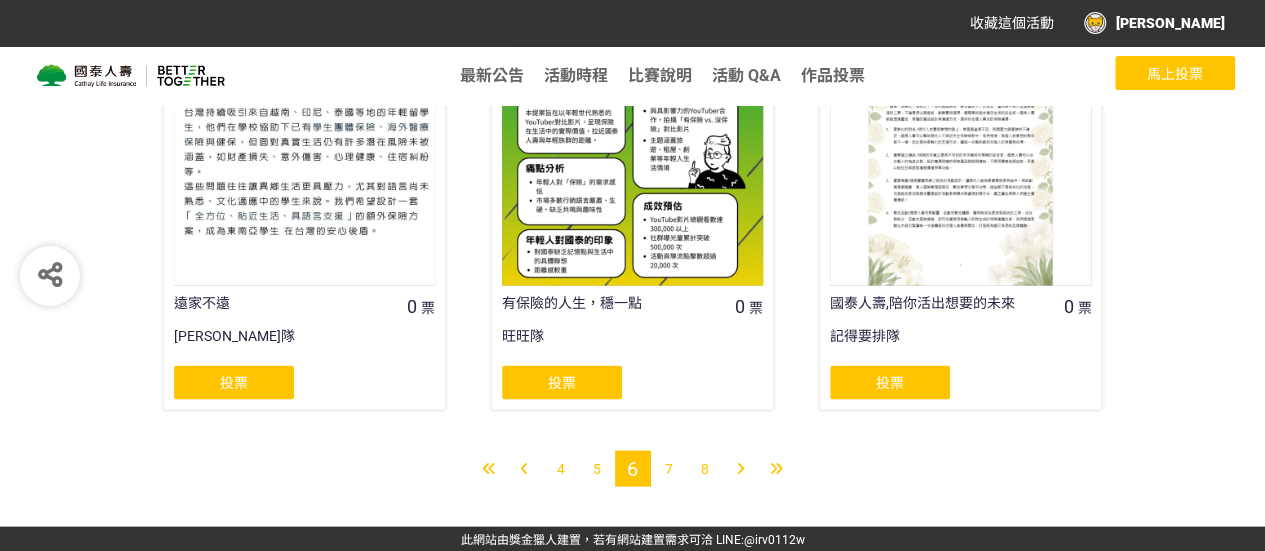 click on "7" at bounding box center [669, 468] 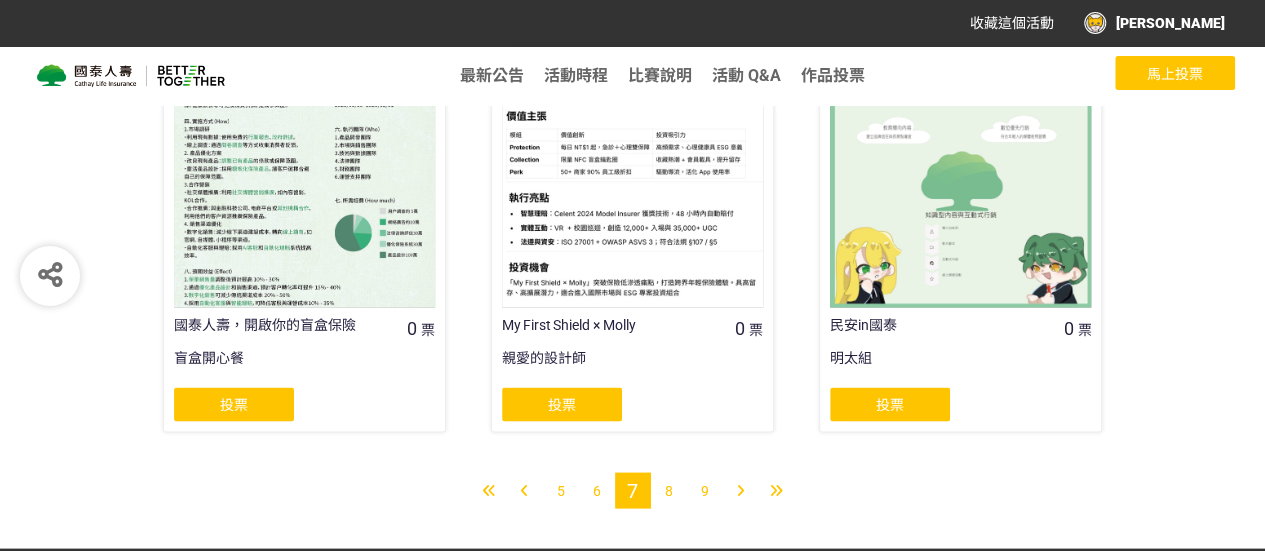 scroll, scrollTop: 1790, scrollLeft: 0, axis: vertical 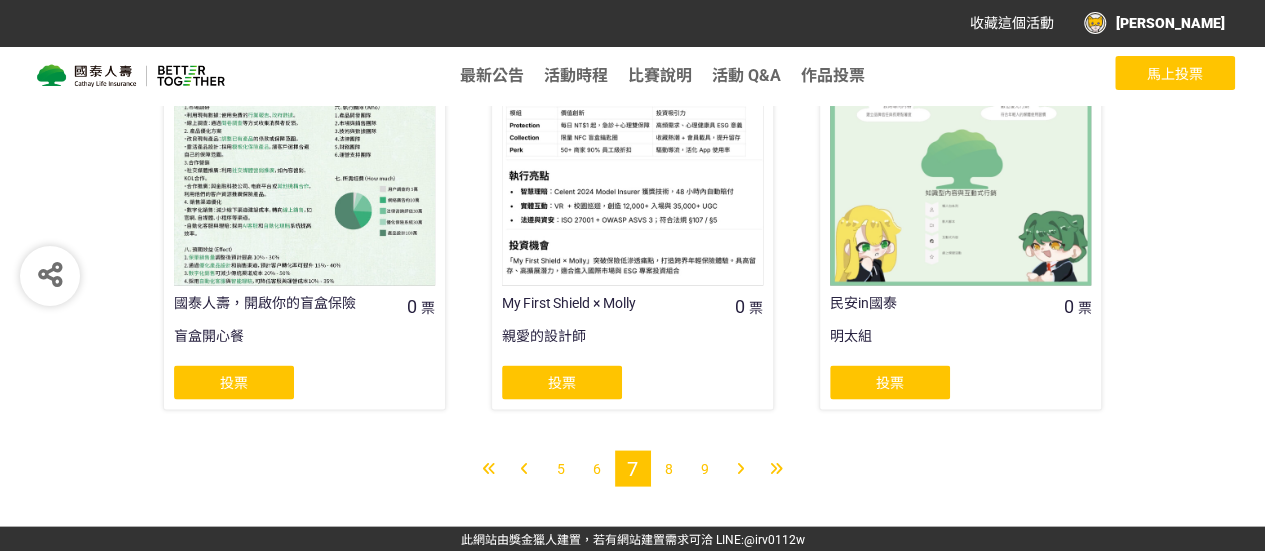 click on "8" at bounding box center [669, 468] 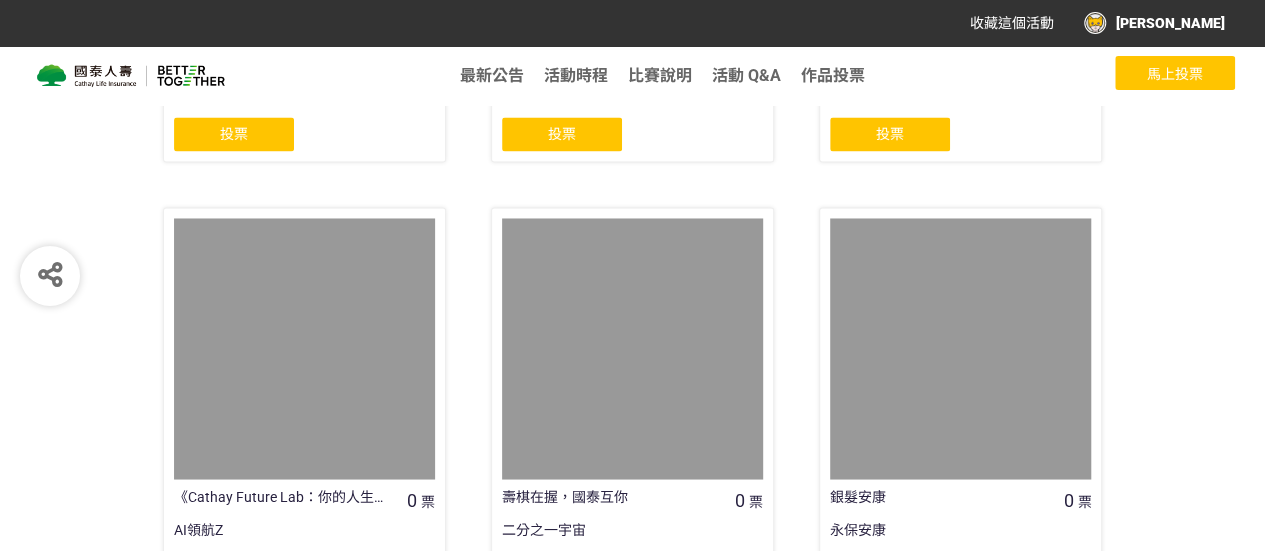 scroll, scrollTop: 1790, scrollLeft: 0, axis: vertical 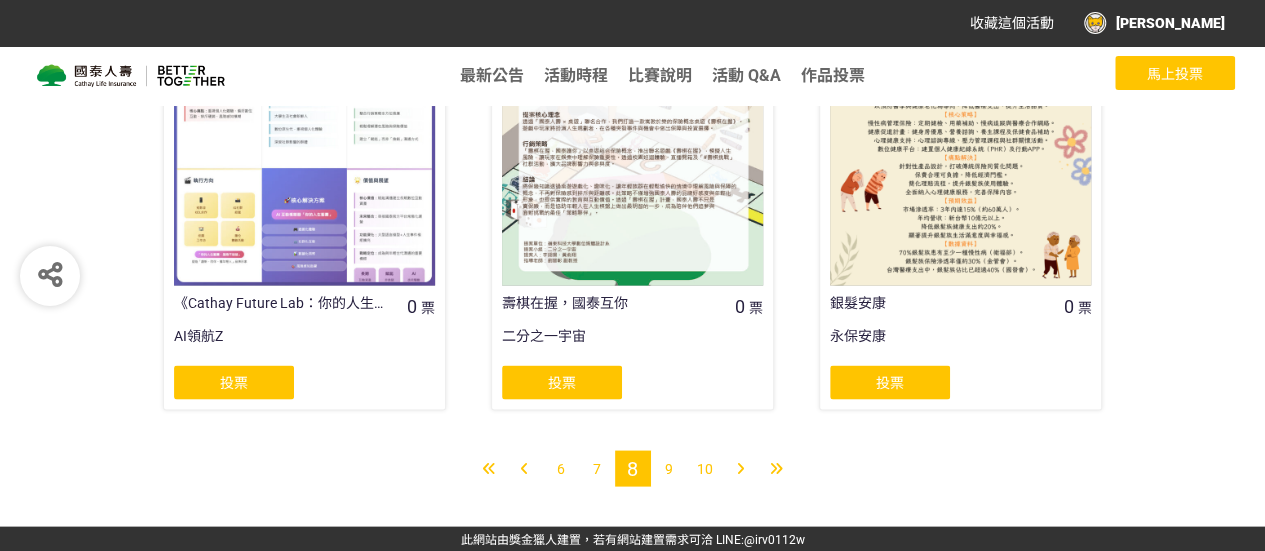 click on "9" at bounding box center [669, 468] 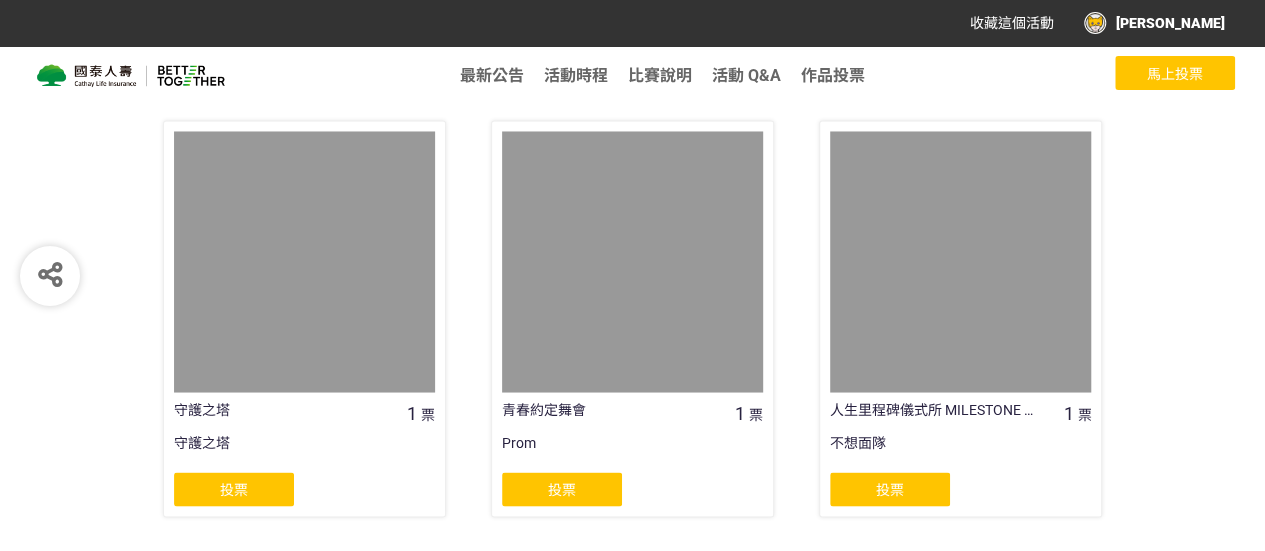 scroll, scrollTop: 1790, scrollLeft: 0, axis: vertical 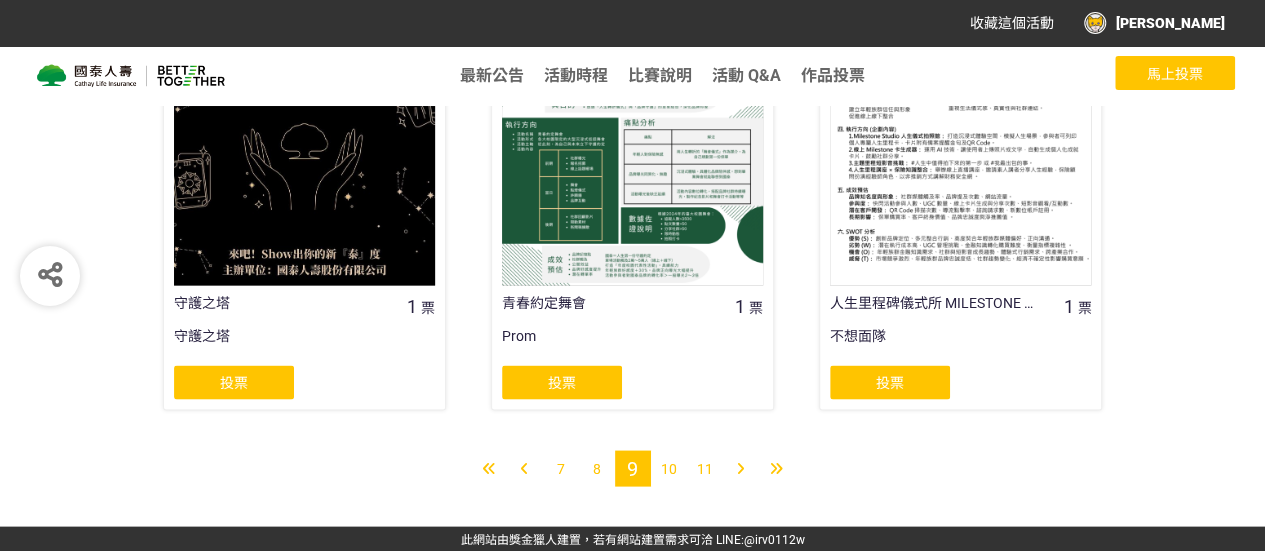 click on "10" at bounding box center [669, 468] 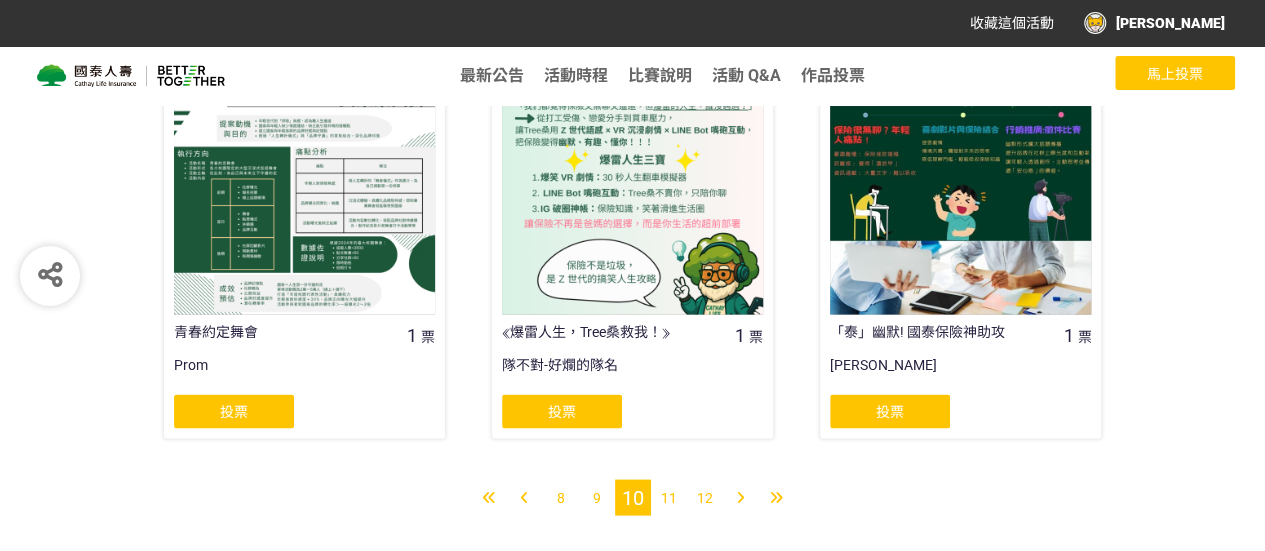 scroll, scrollTop: 1790, scrollLeft: 0, axis: vertical 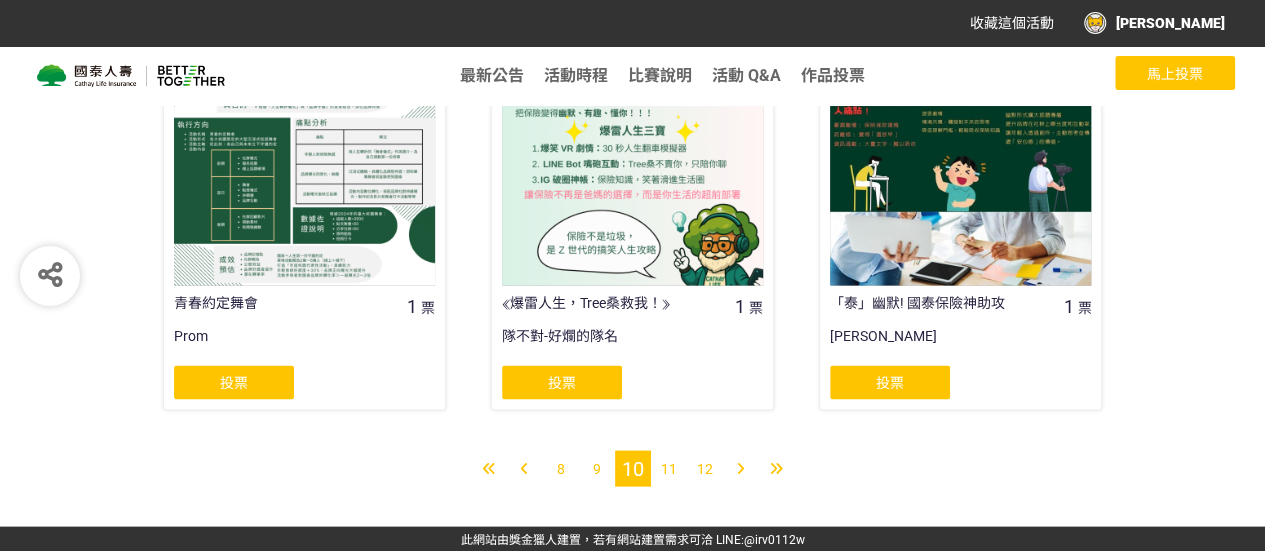 click on "12" at bounding box center (705, 468) 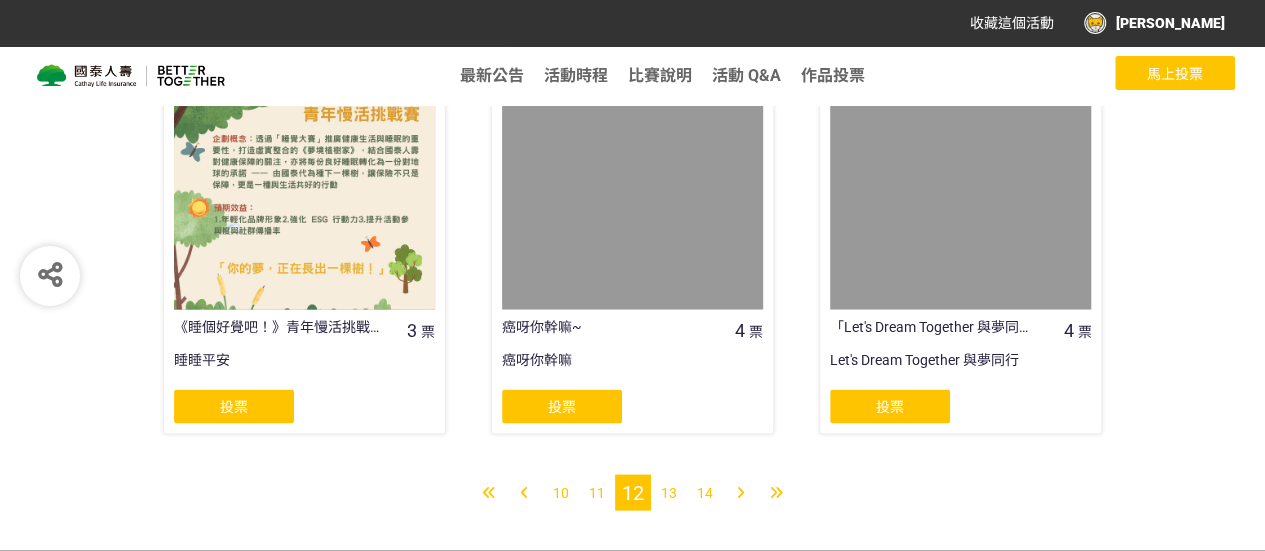 scroll, scrollTop: 1790, scrollLeft: 0, axis: vertical 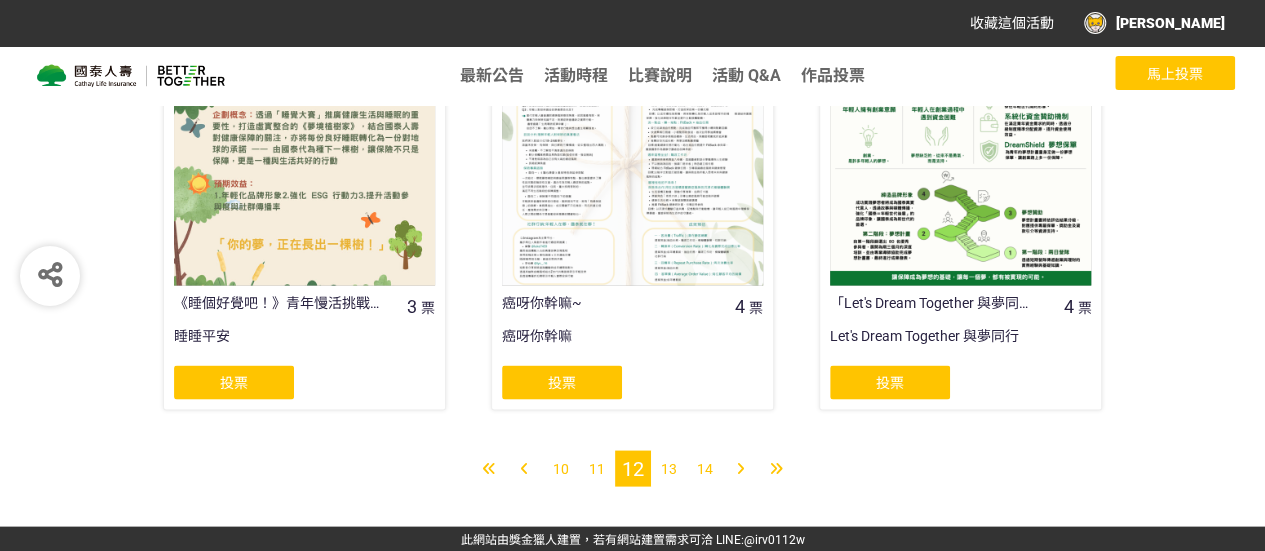 click on "13" at bounding box center (669, 468) 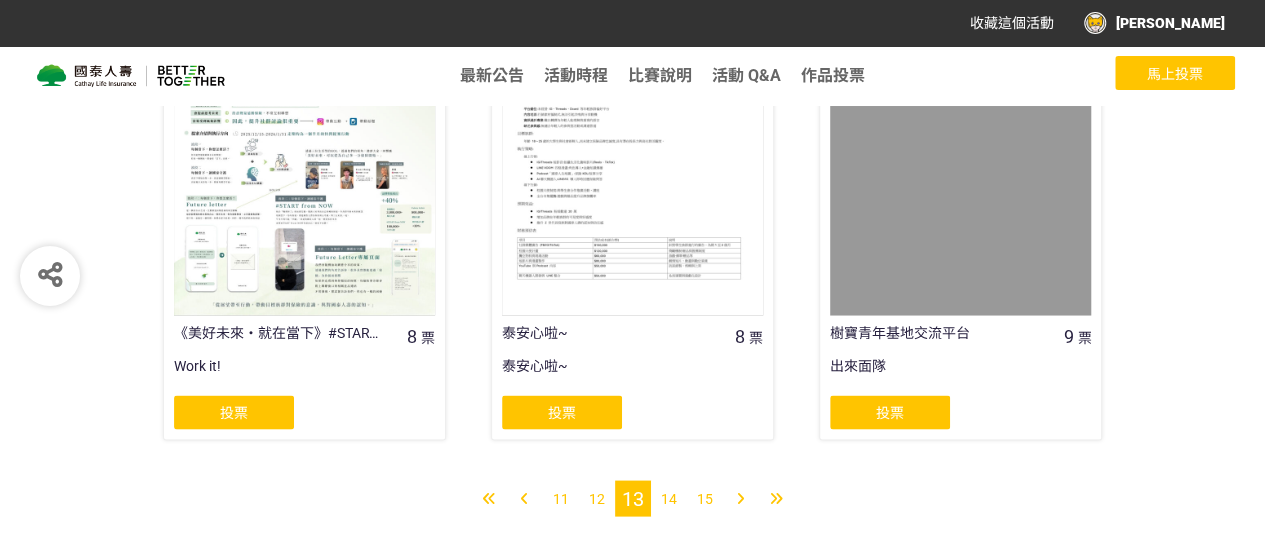 scroll, scrollTop: 1790, scrollLeft: 0, axis: vertical 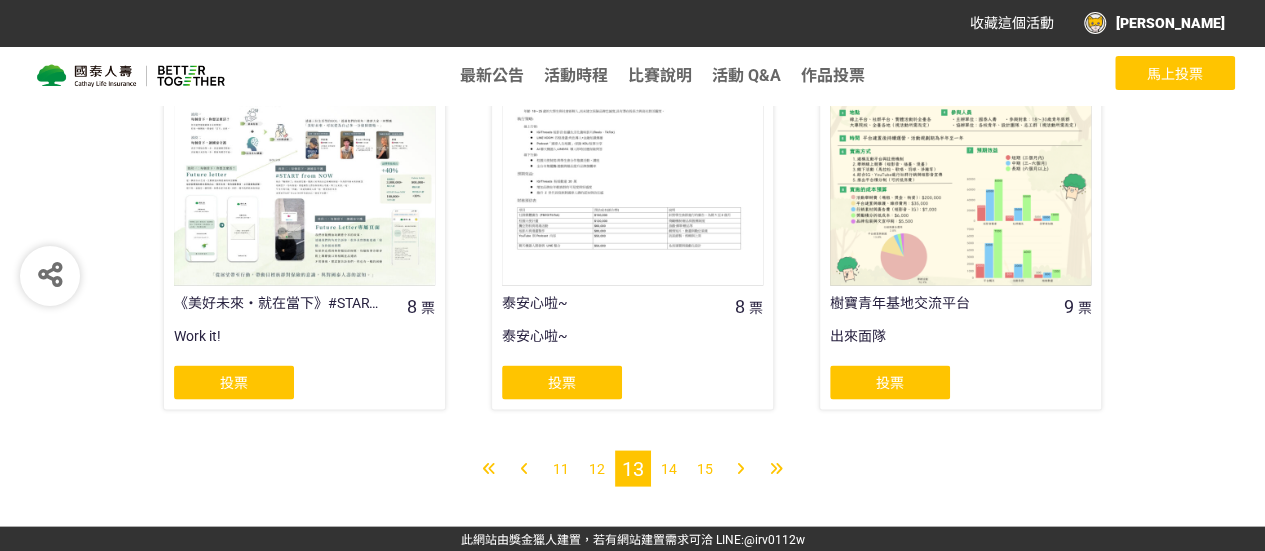 click on "14" at bounding box center [669, 468] 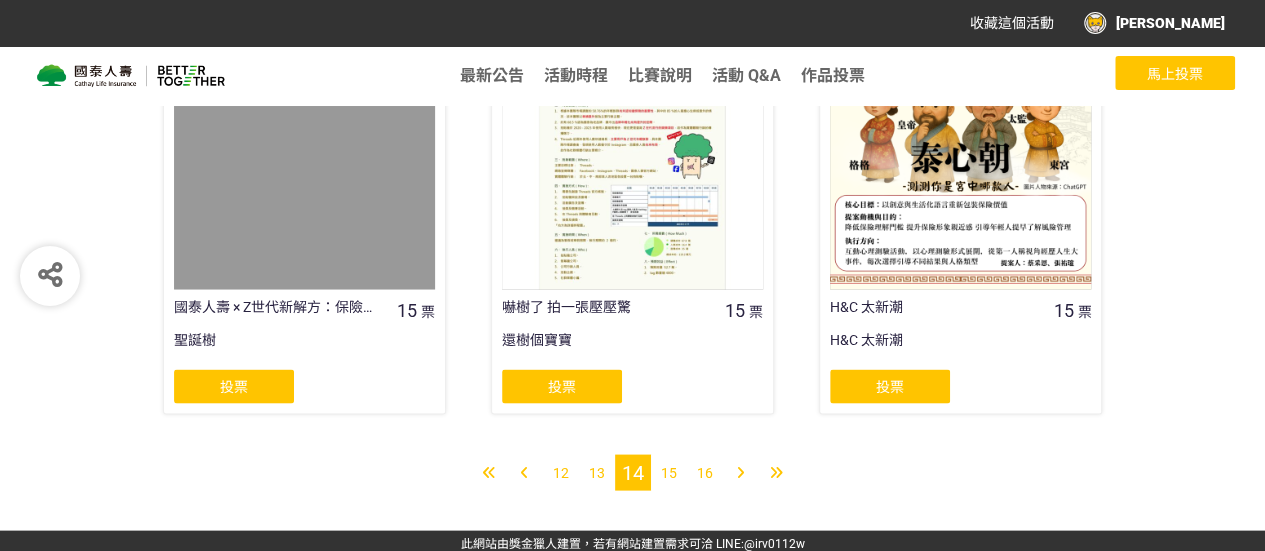 scroll, scrollTop: 1790, scrollLeft: 0, axis: vertical 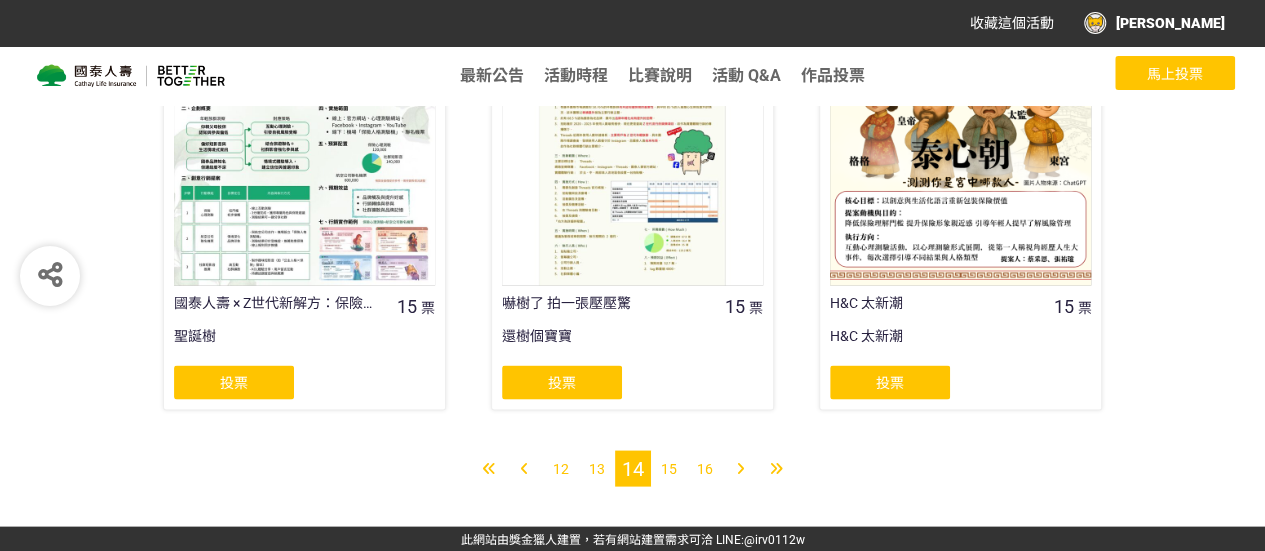 click on "15" at bounding box center (669, 468) 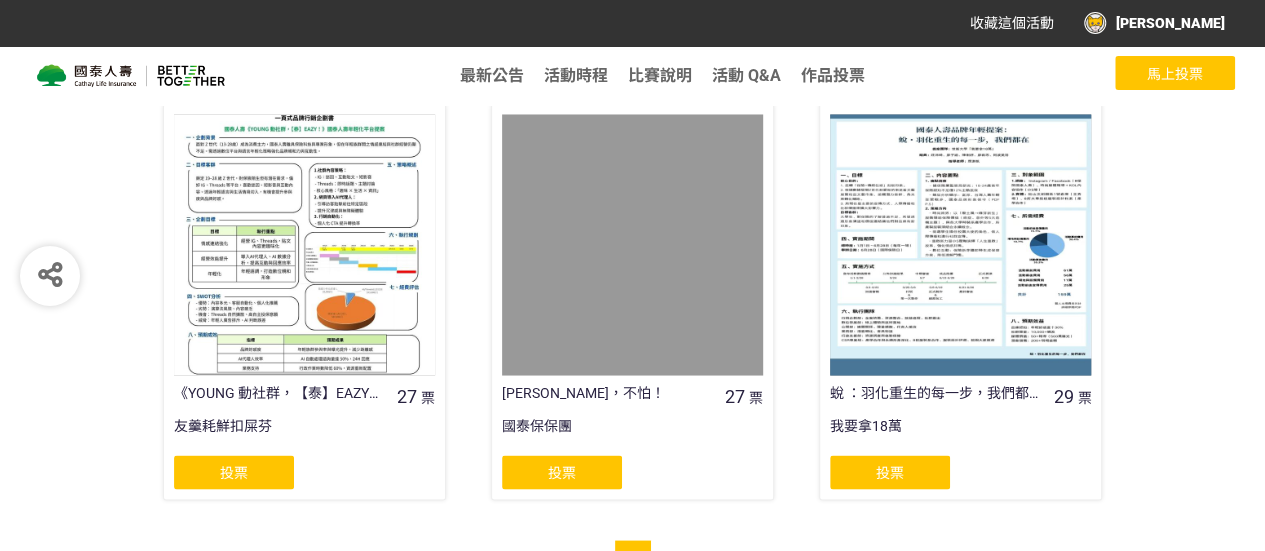 scroll, scrollTop: 1790, scrollLeft: 0, axis: vertical 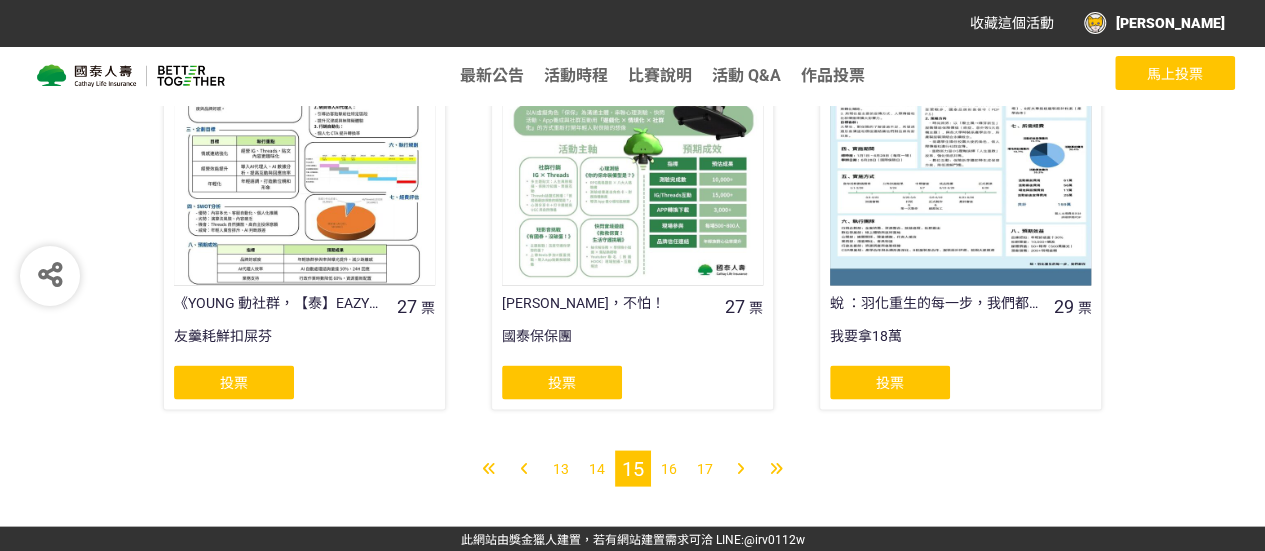 click on "16" at bounding box center (669, 468) 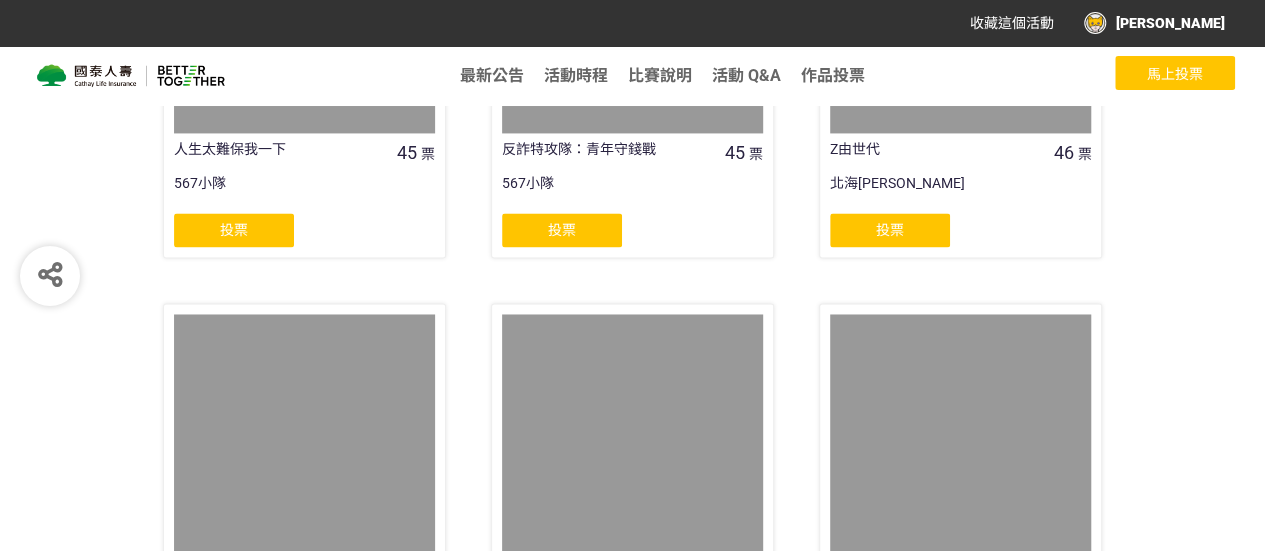 scroll, scrollTop: 1790, scrollLeft: 0, axis: vertical 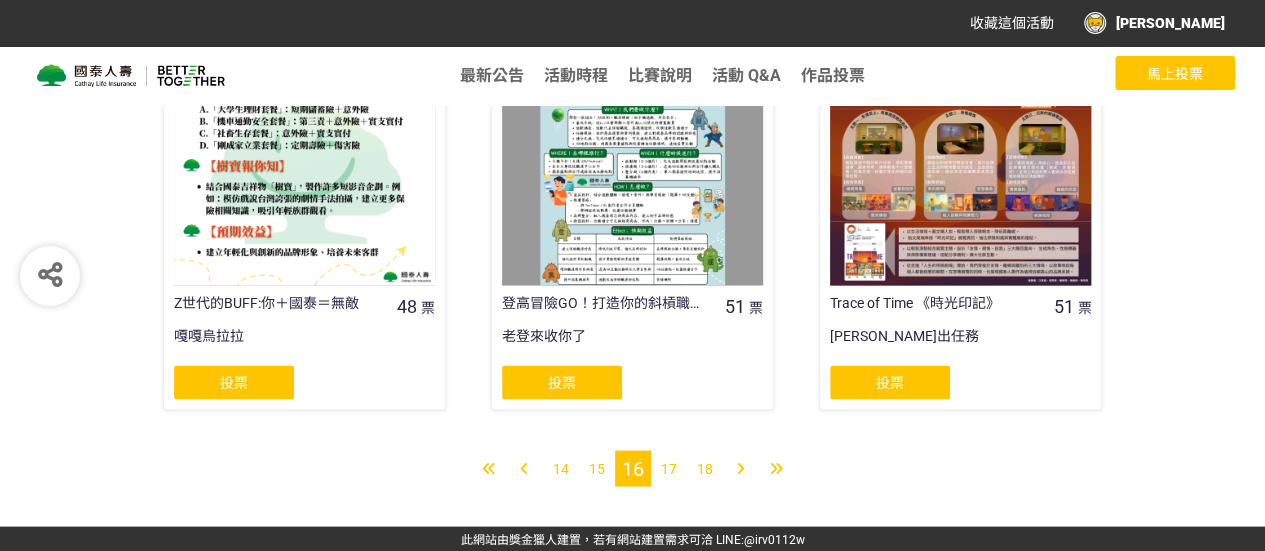 click on "17" at bounding box center (669, 468) 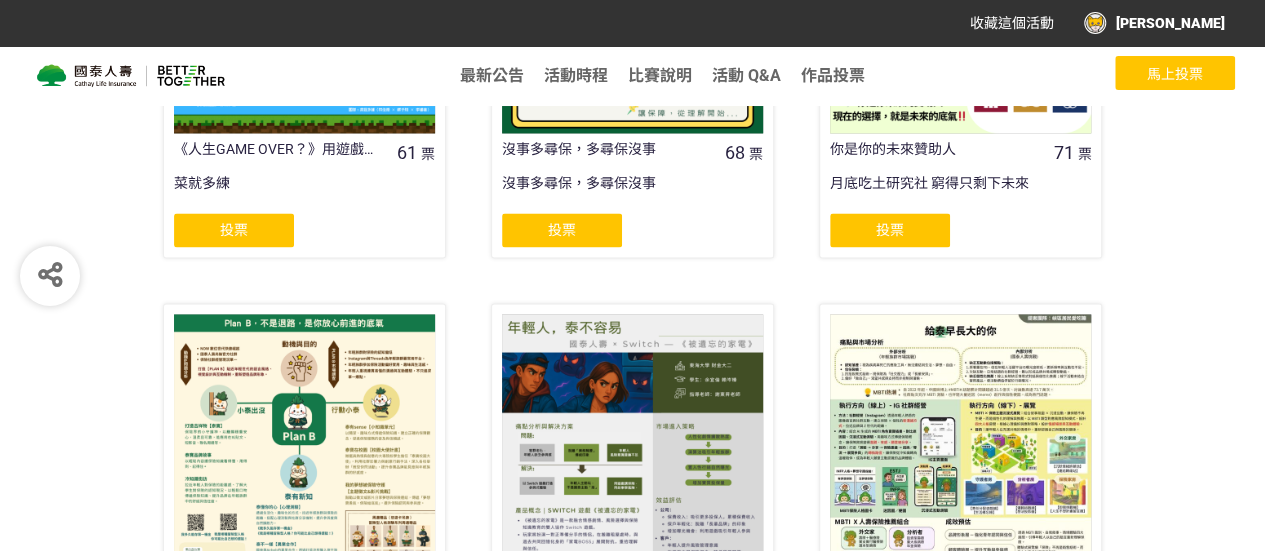 scroll, scrollTop: 1790, scrollLeft: 0, axis: vertical 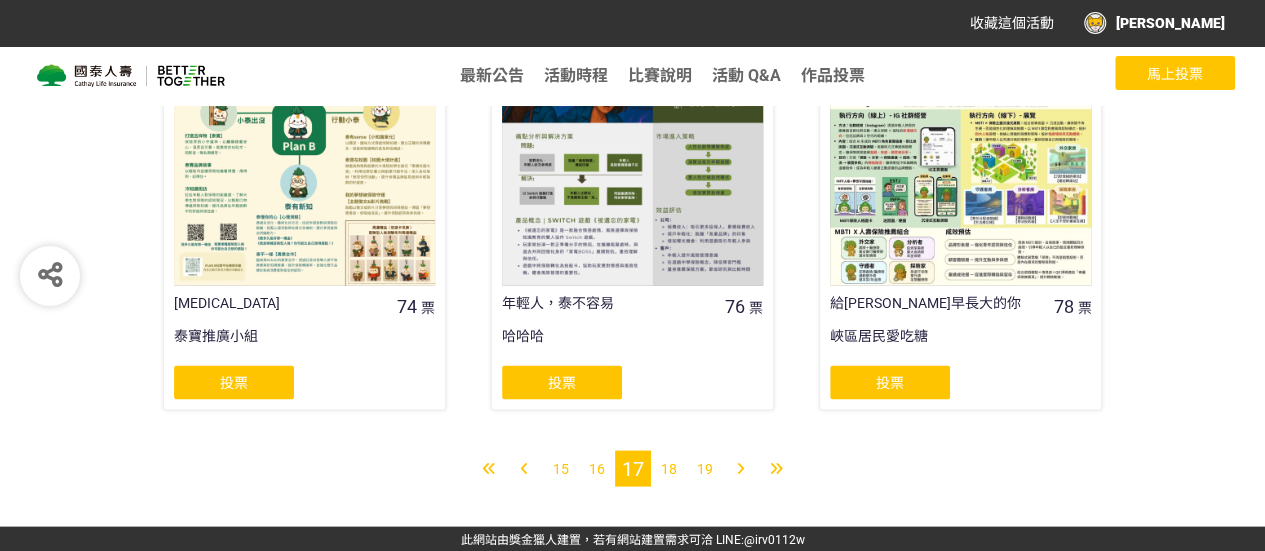 click on "19" at bounding box center [705, 468] 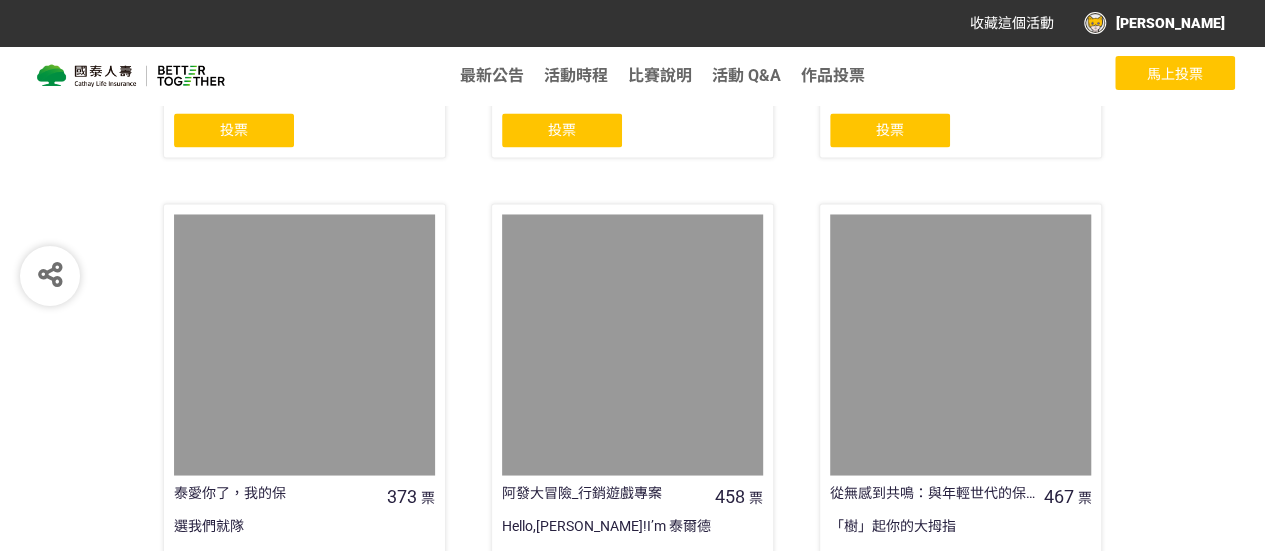 scroll, scrollTop: 1790, scrollLeft: 0, axis: vertical 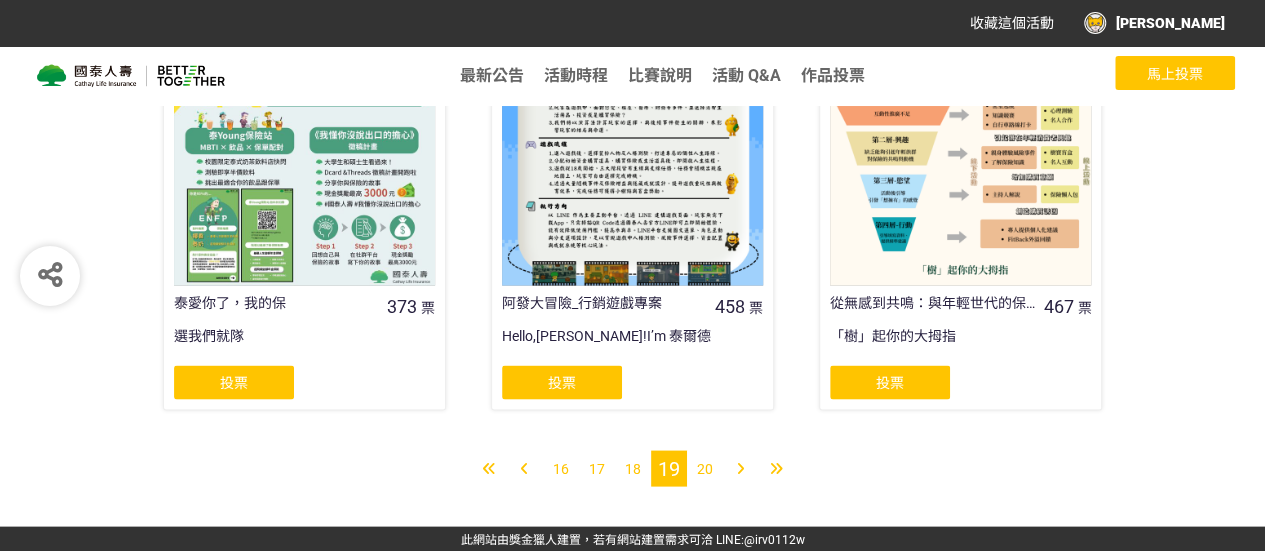 click on "20" at bounding box center (705, 468) 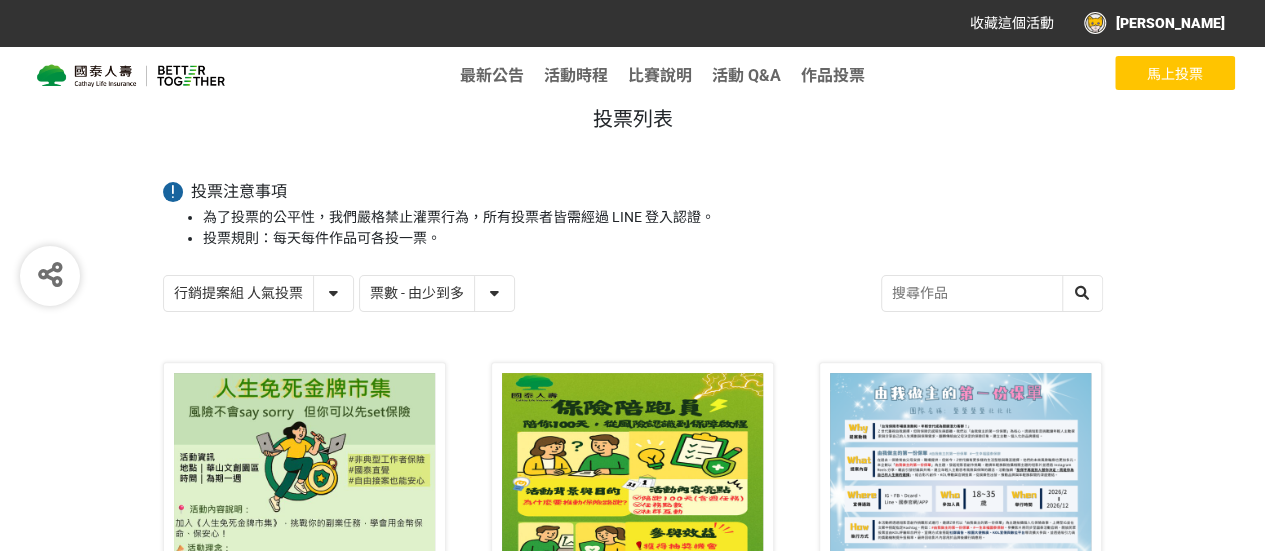 scroll, scrollTop: 100, scrollLeft: 0, axis: vertical 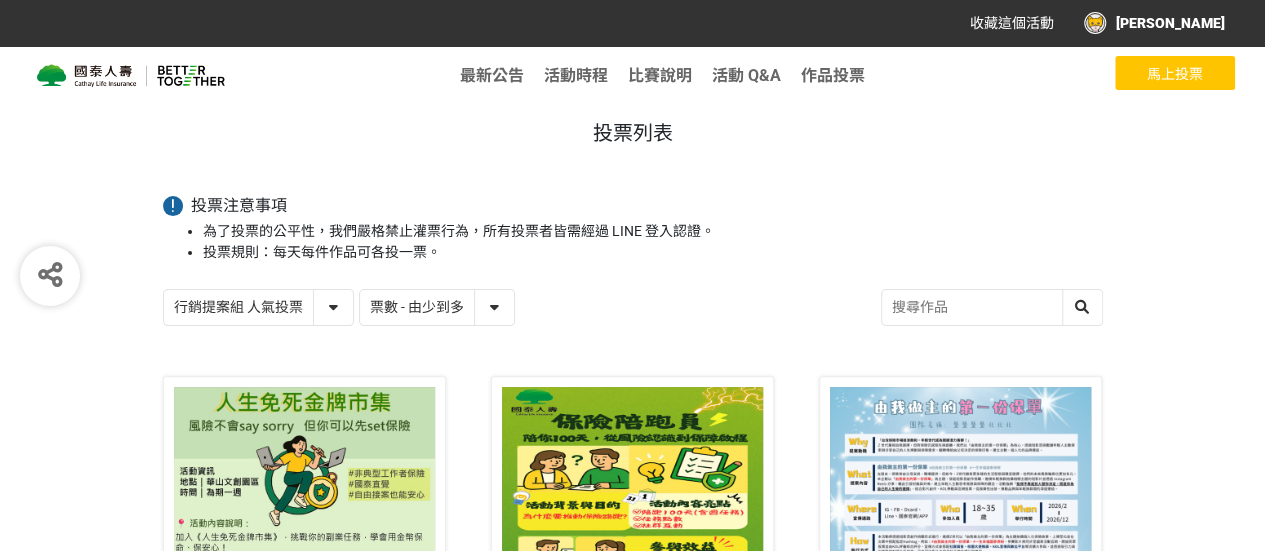 click on "作品 - 由新到舊 作品 - 由舊到新 票數 - 由多到少 票數 - 由少到多" at bounding box center [437, 307] 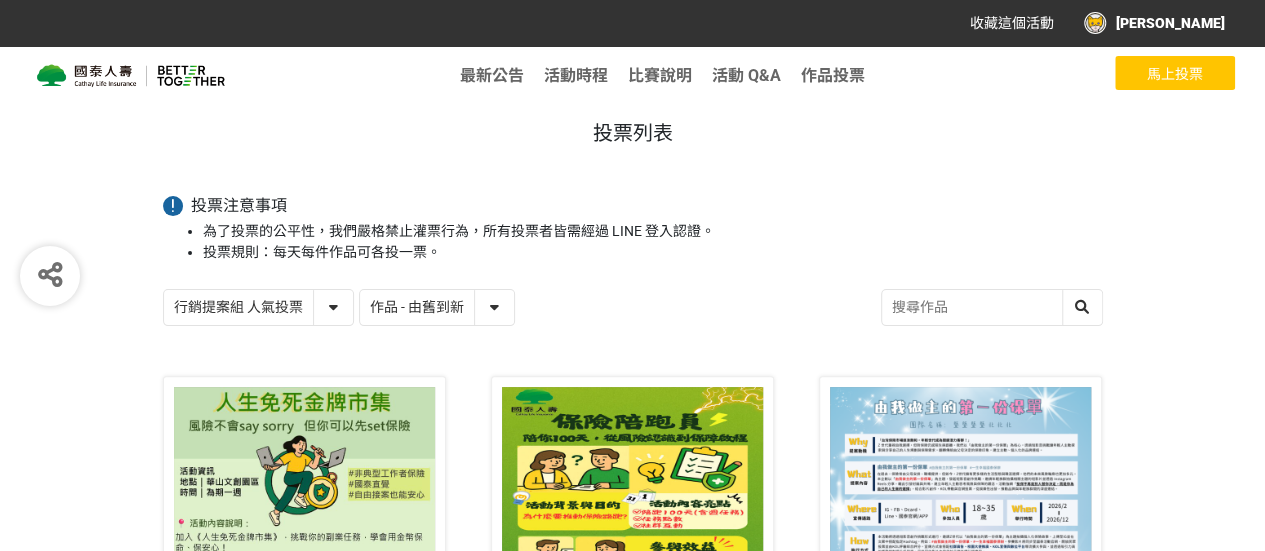 click on "作品 - 由新到舊 作品 - 由舊到新 票數 - 由多到少 票數 - 由少到多" at bounding box center (437, 307) 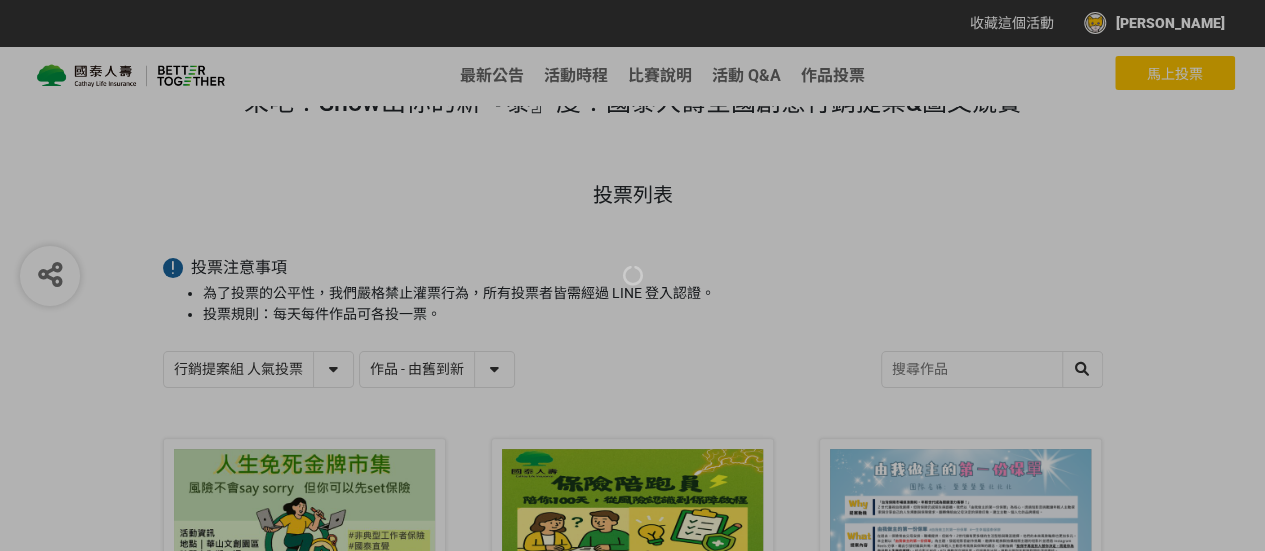 scroll, scrollTop: 0, scrollLeft: 0, axis: both 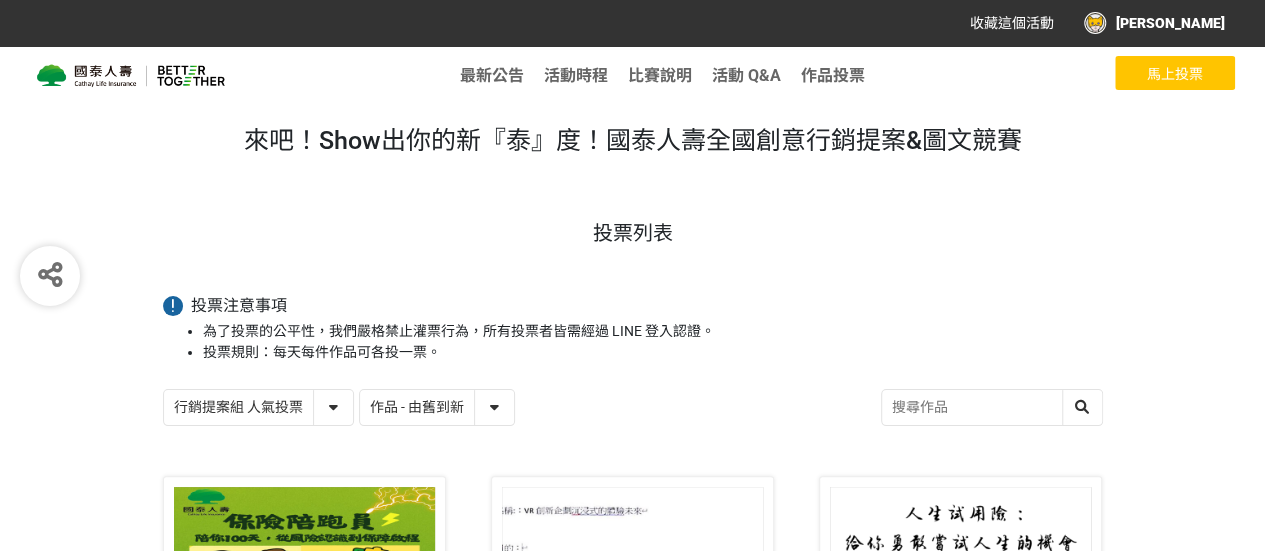 click on "作品 - 由新到舊 作品 - 由舊到新 票數 - 由多到少 票數 - 由少到多" at bounding box center (437, 407) 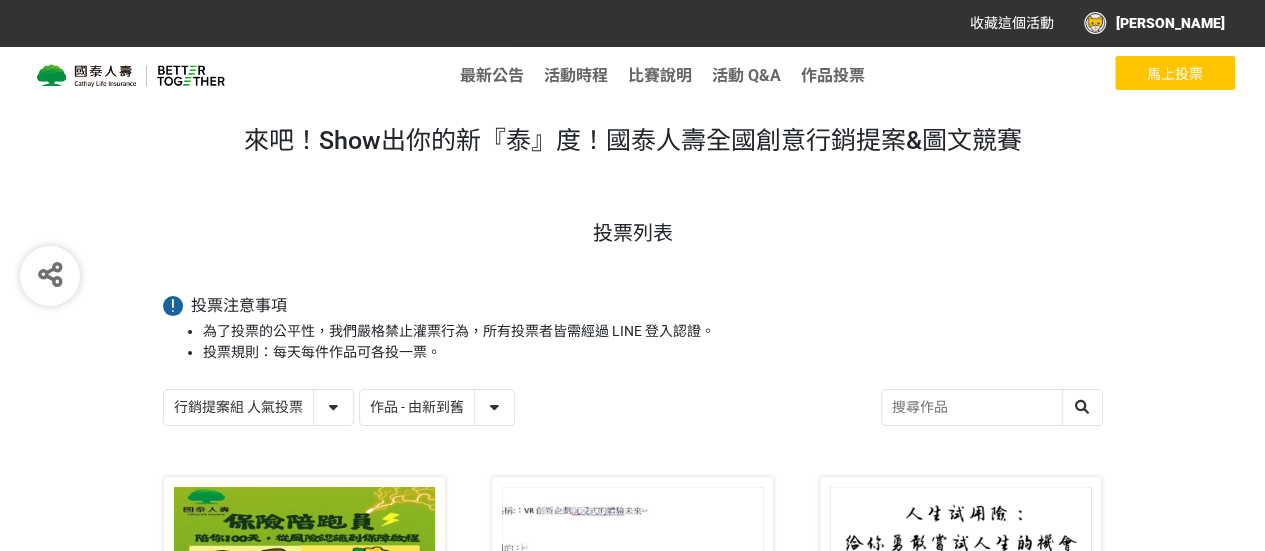 click on "作品 - 由新到舊 作品 - 由舊到新 票數 - 由多到少 票數 - 由少到多" at bounding box center (437, 407) 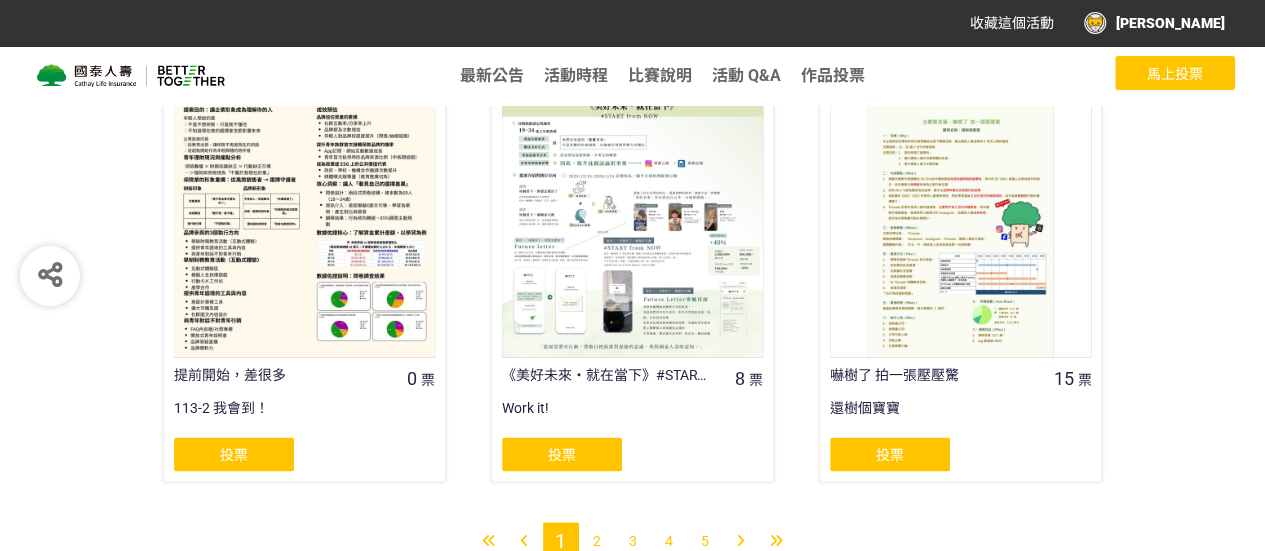 scroll, scrollTop: 1790, scrollLeft: 0, axis: vertical 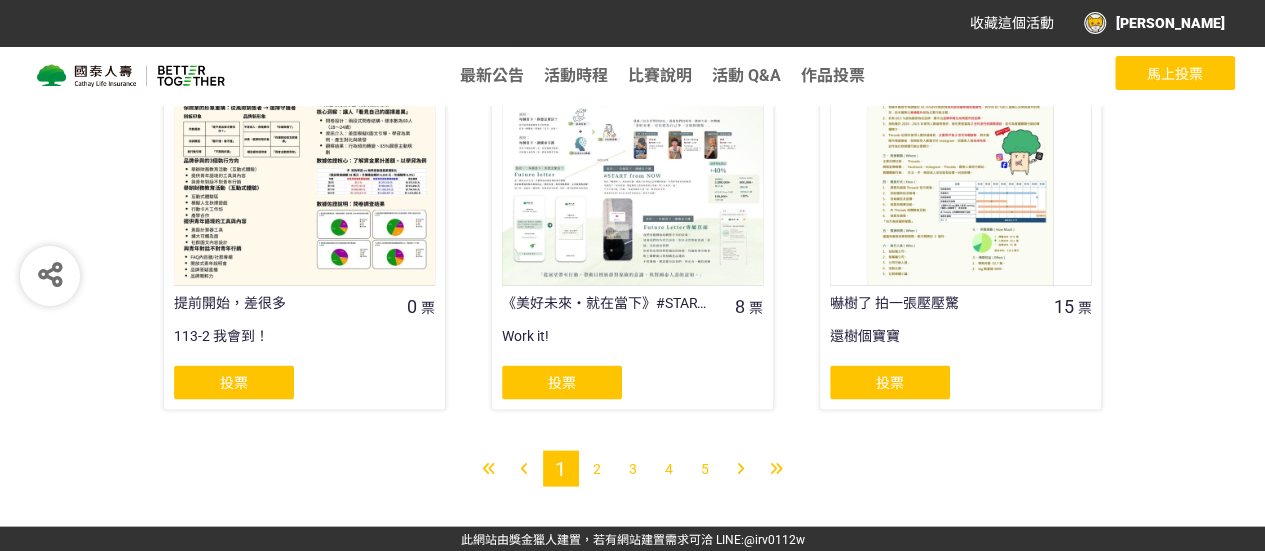 click on "2" at bounding box center [597, 468] 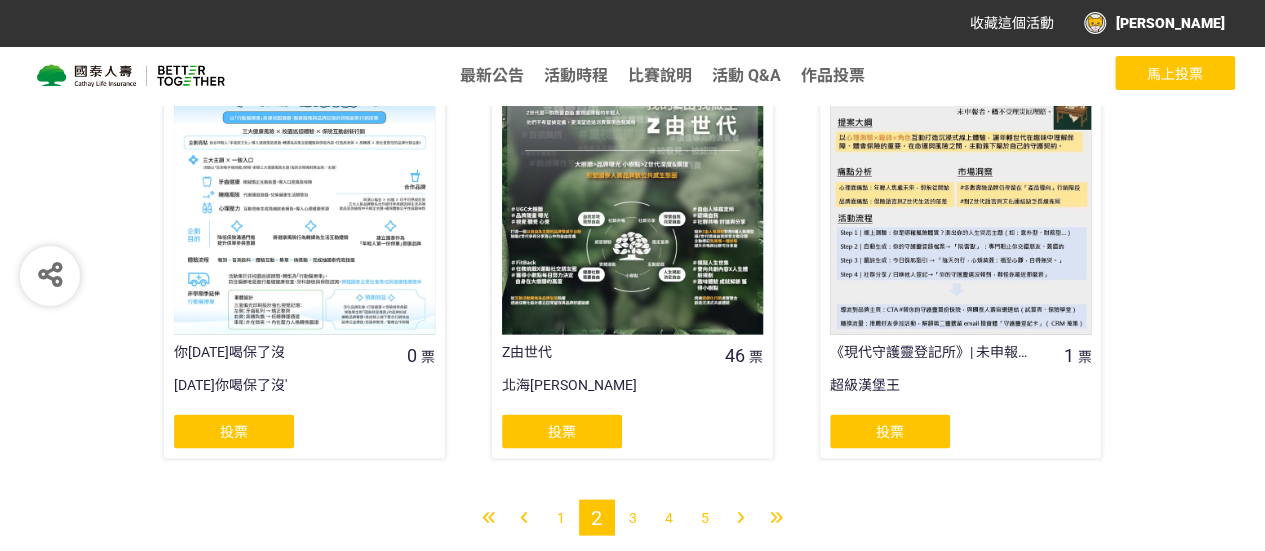 scroll, scrollTop: 1790, scrollLeft: 0, axis: vertical 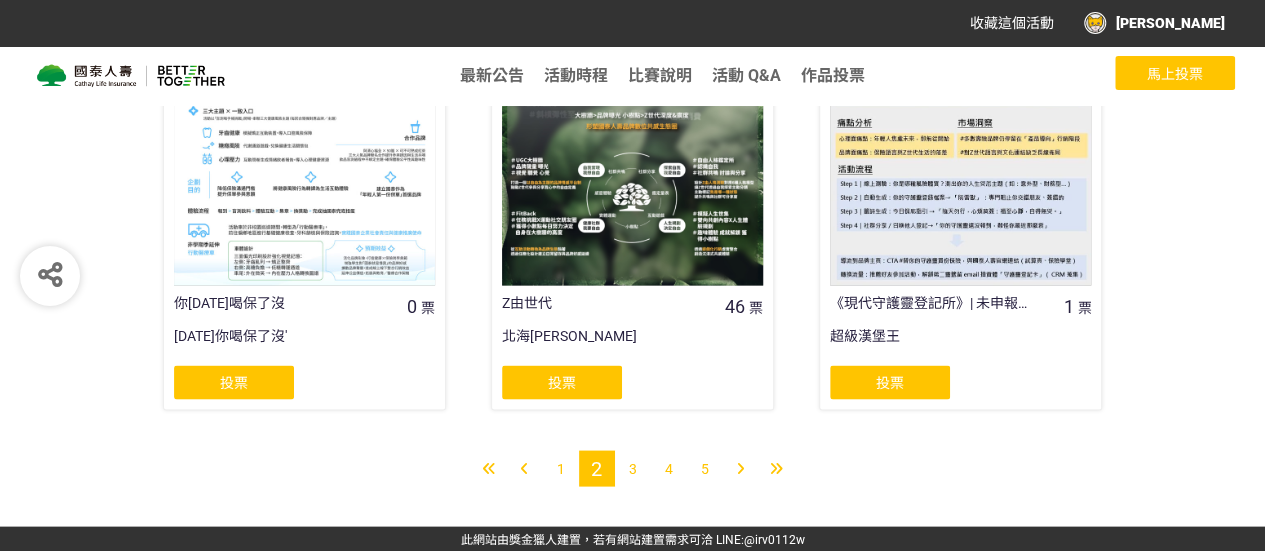 click on "3" at bounding box center [633, 468] 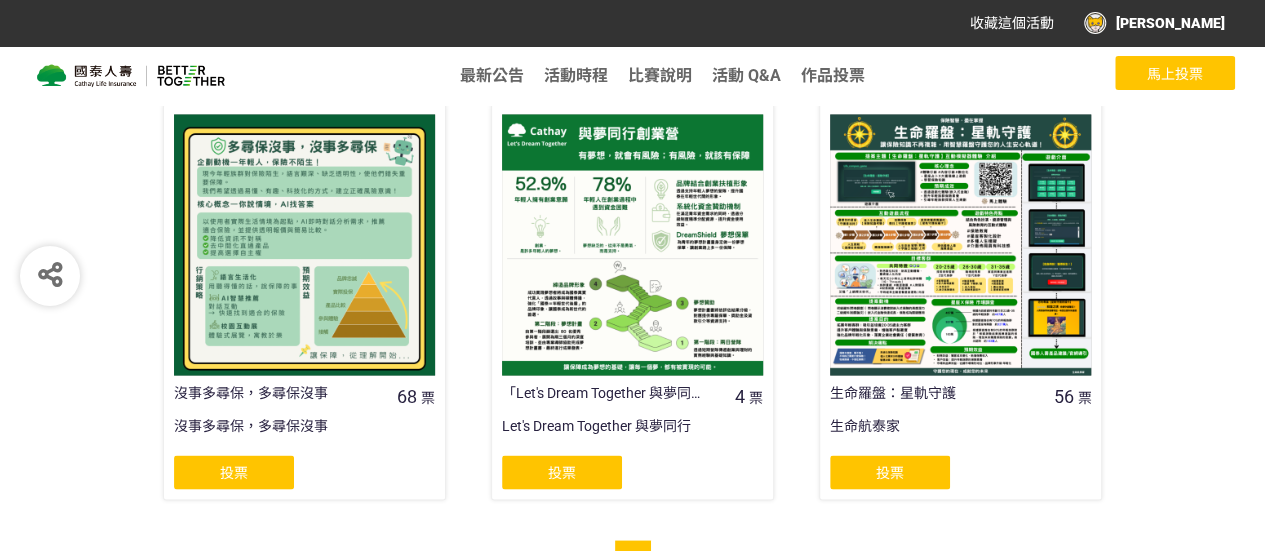 scroll, scrollTop: 1790, scrollLeft: 0, axis: vertical 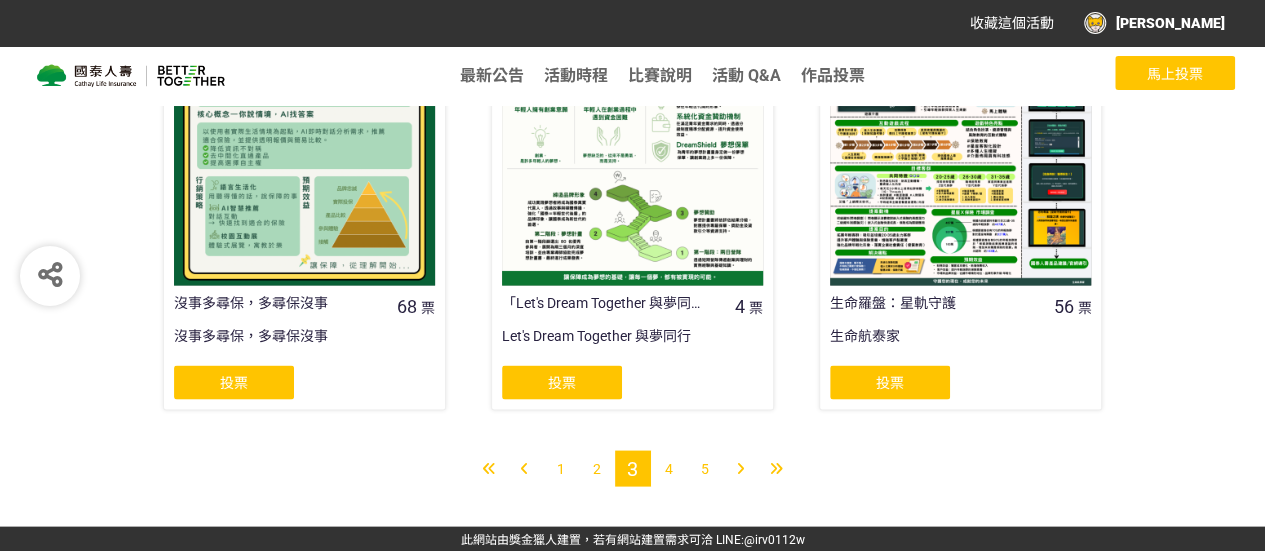 click on "4" at bounding box center (669, 468) 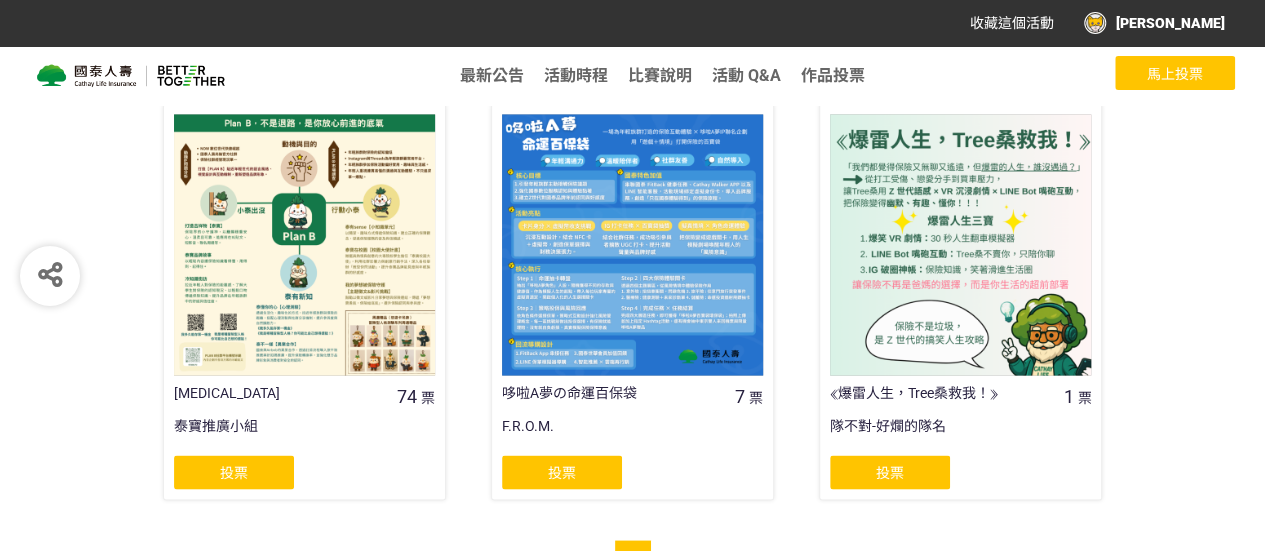 scroll, scrollTop: 1790, scrollLeft: 0, axis: vertical 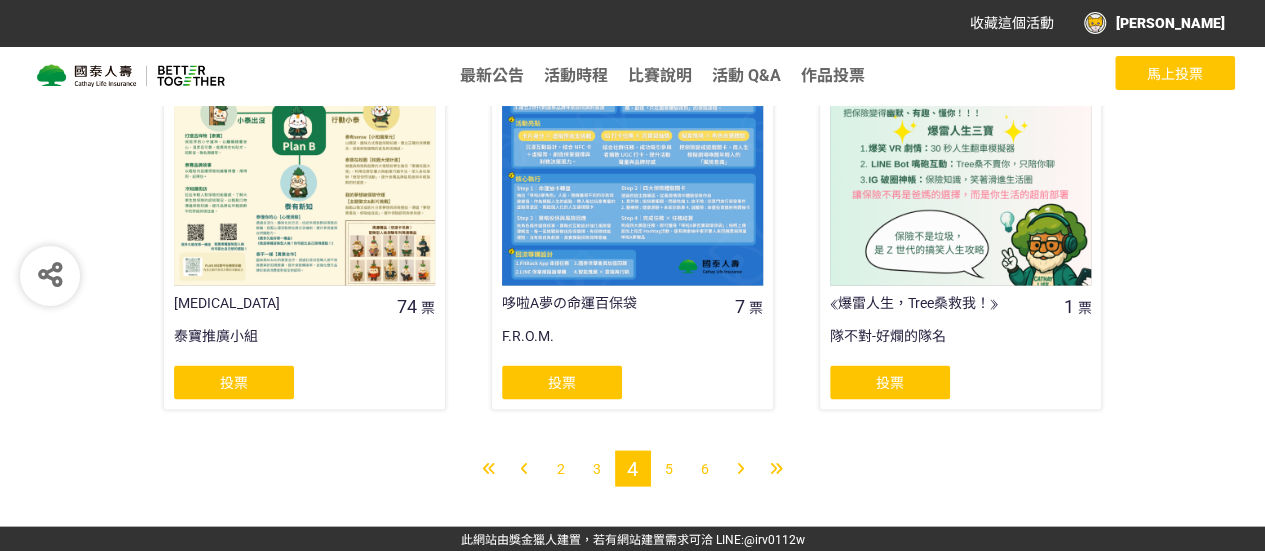 click on "5" at bounding box center (669, 468) 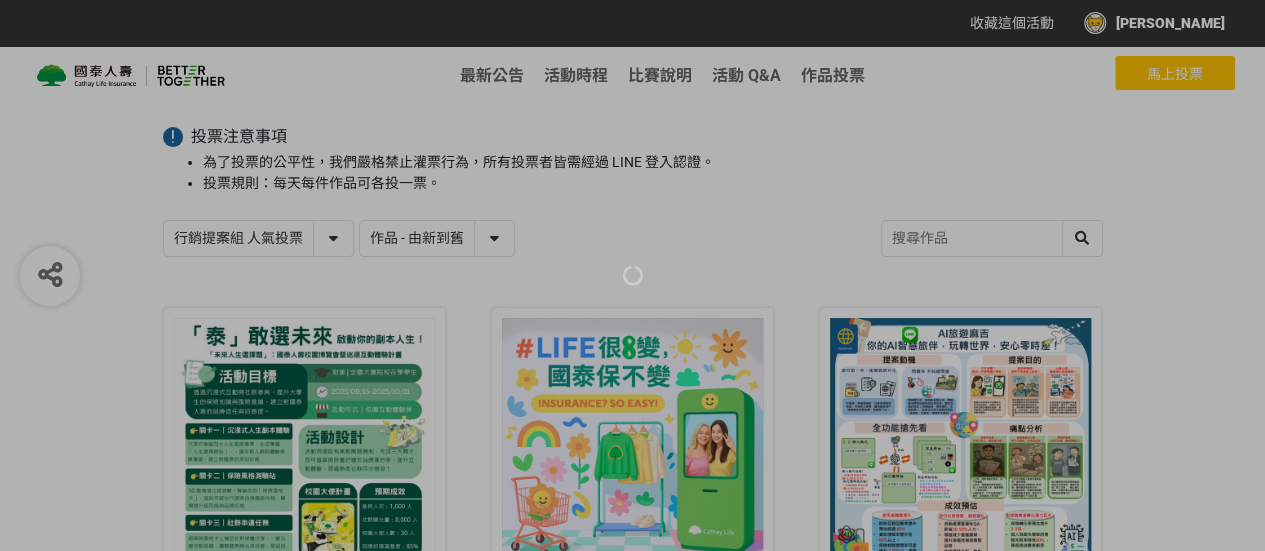 scroll, scrollTop: 0, scrollLeft: 0, axis: both 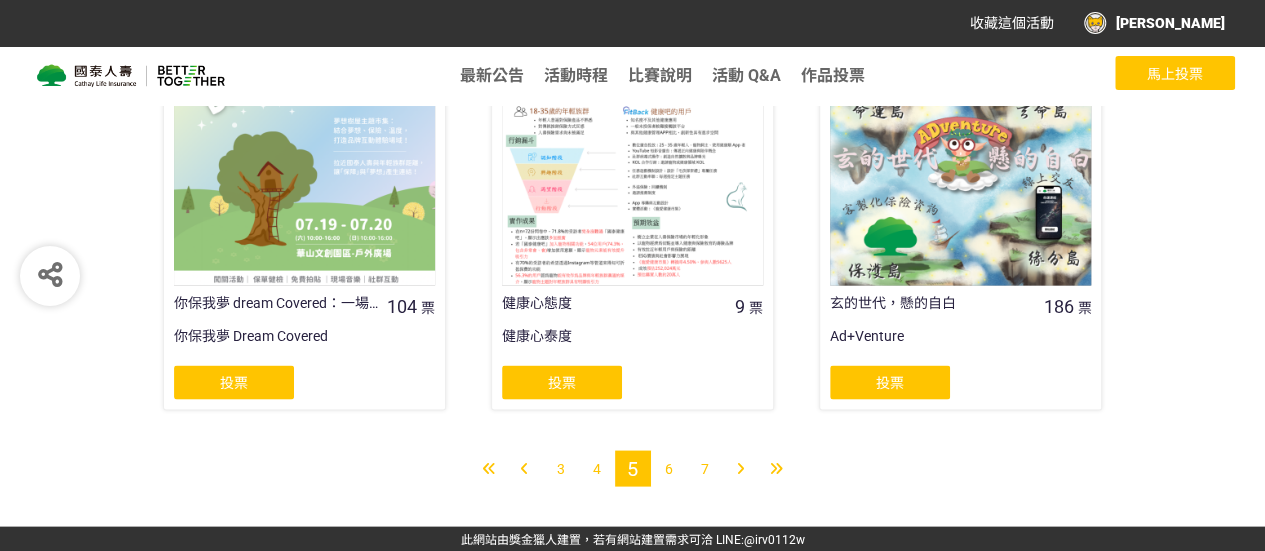 click on "6" at bounding box center (669, 468) 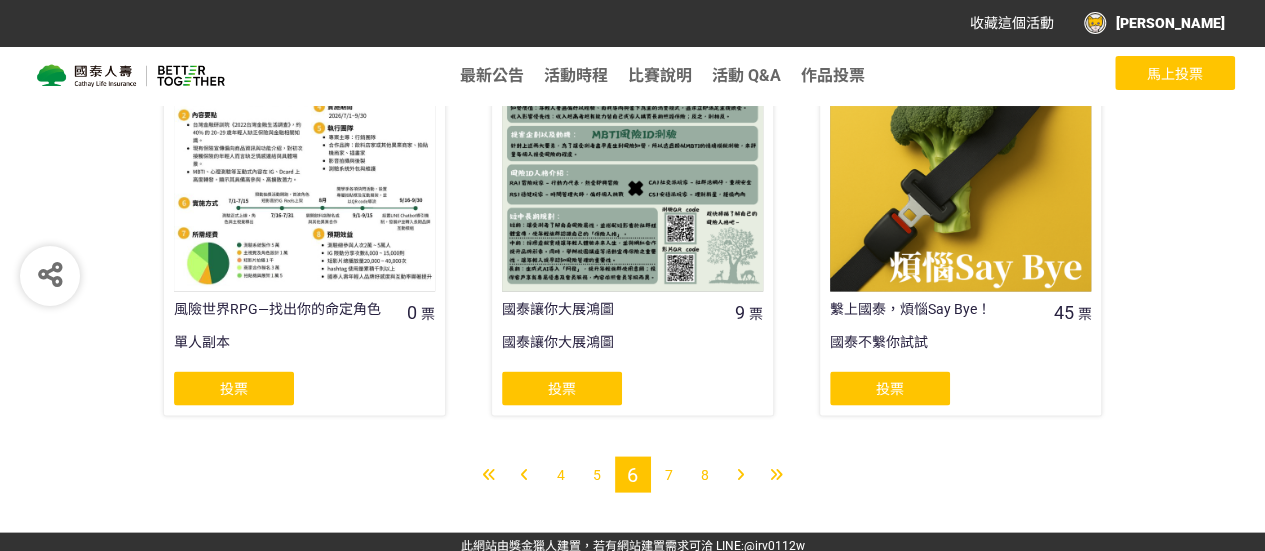 scroll, scrollTop: 1790, scrollLeft: 0, axis: vertical 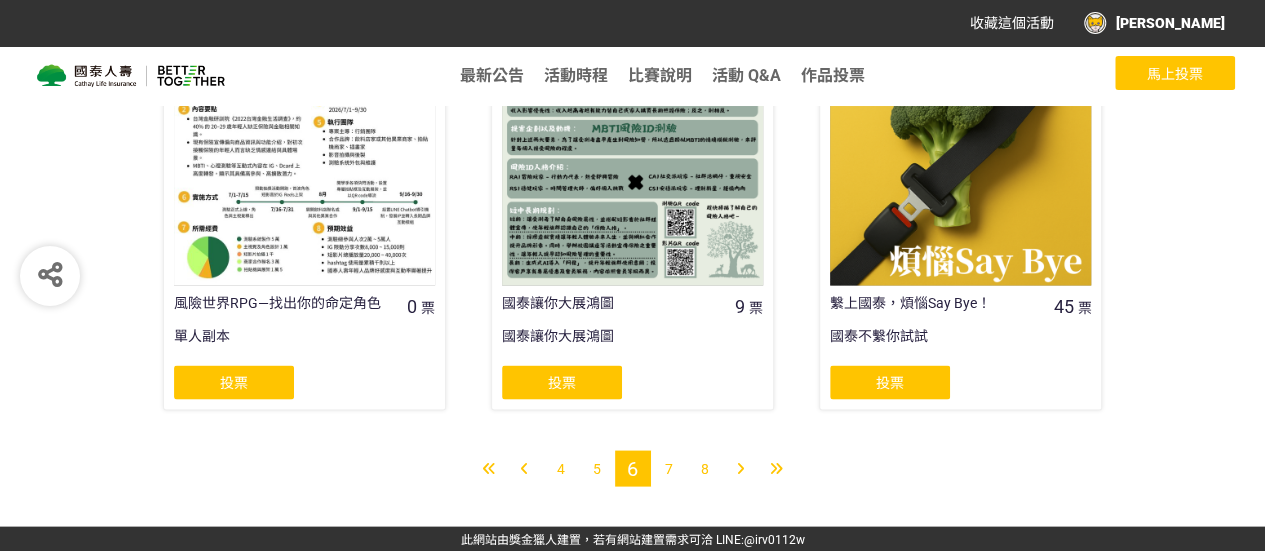 click on "7" at bounding box center [669, 468] 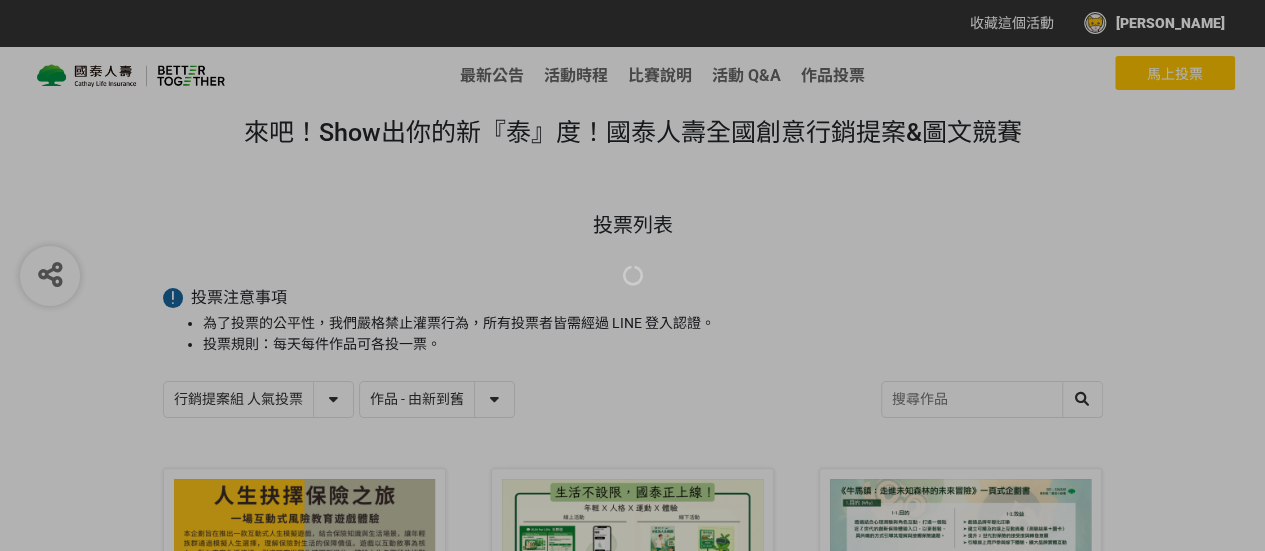 scroll, scrollTop: 0, scrollLeft: 0, axis: both 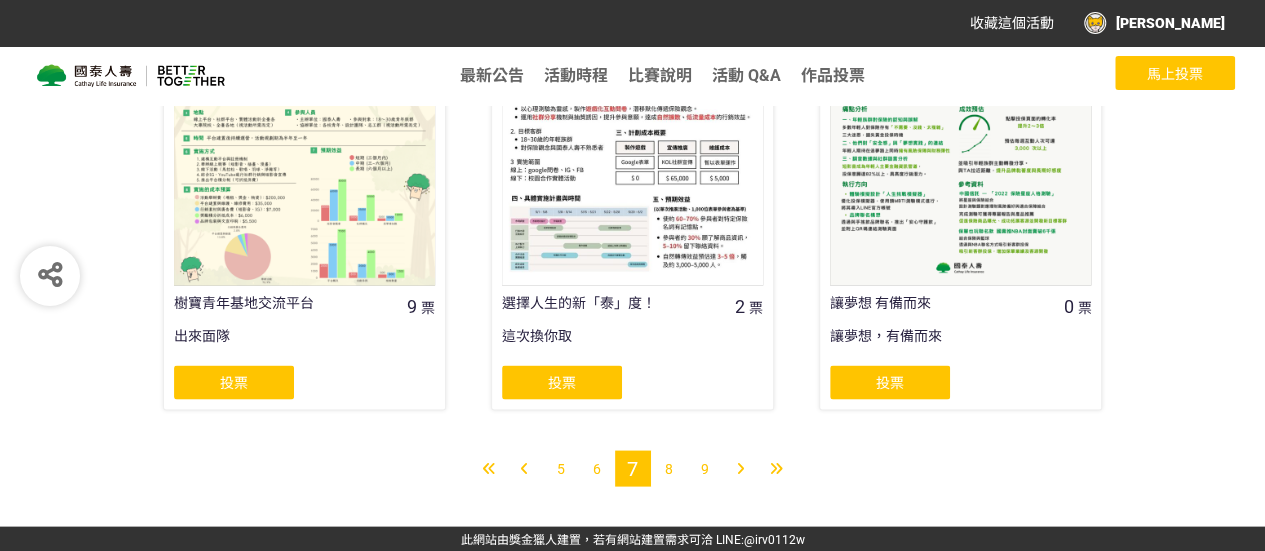click on "8" at bounding box center [669, 468] 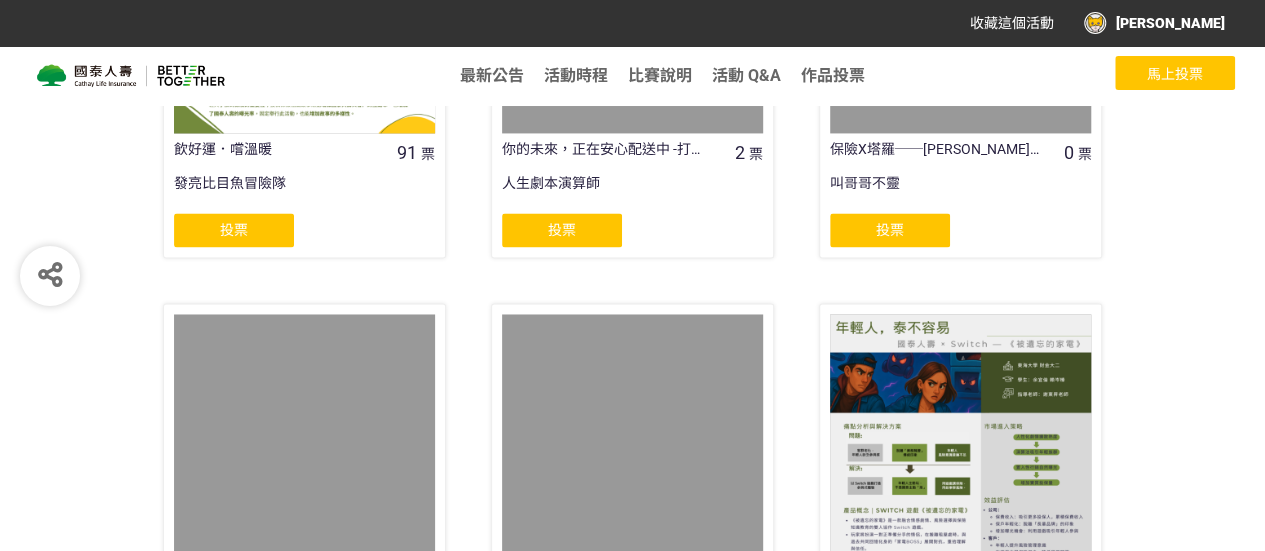 scroll, scrollTop: 1790, scrollLeft: 0, axis: vertical 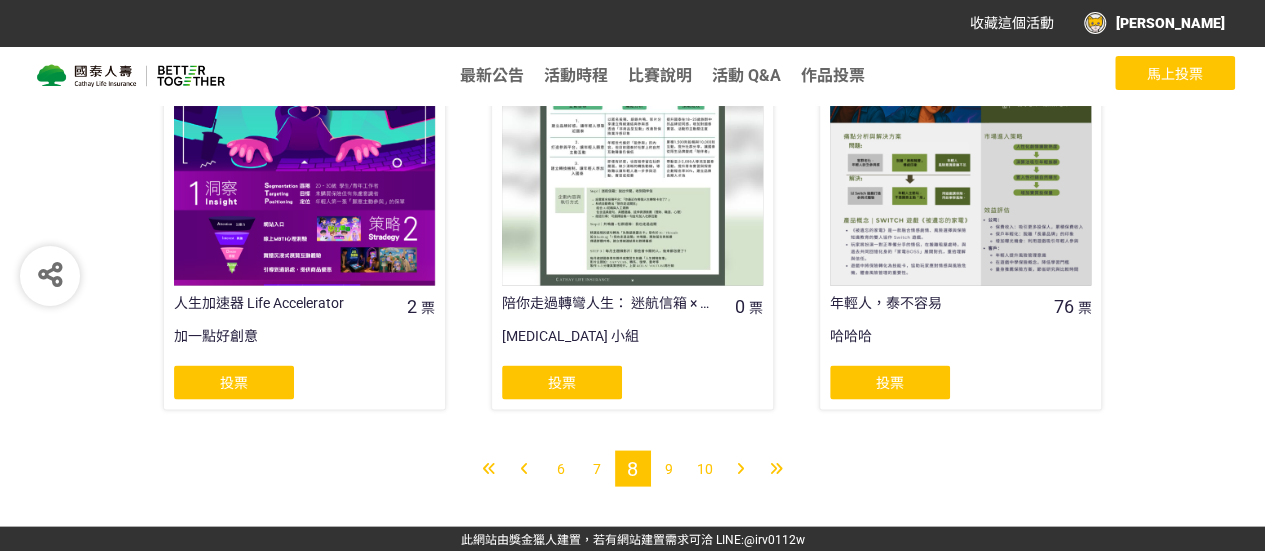click on "9" at bounding box center (669, 468) 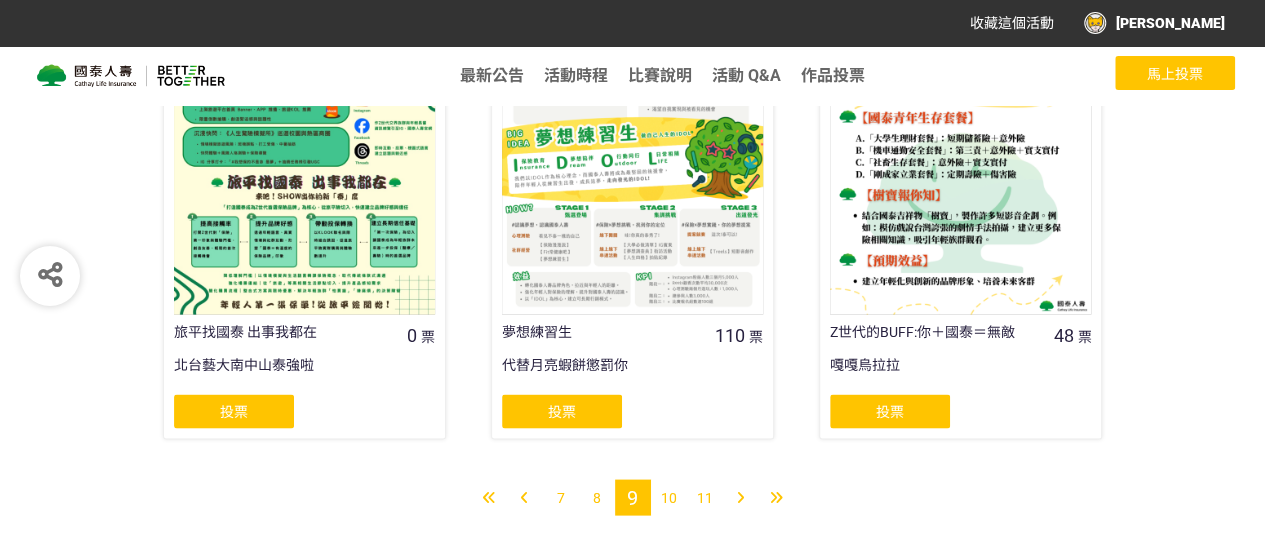 scroll, scrollTop: 1790, scrollLeft: 0, axis: vertical 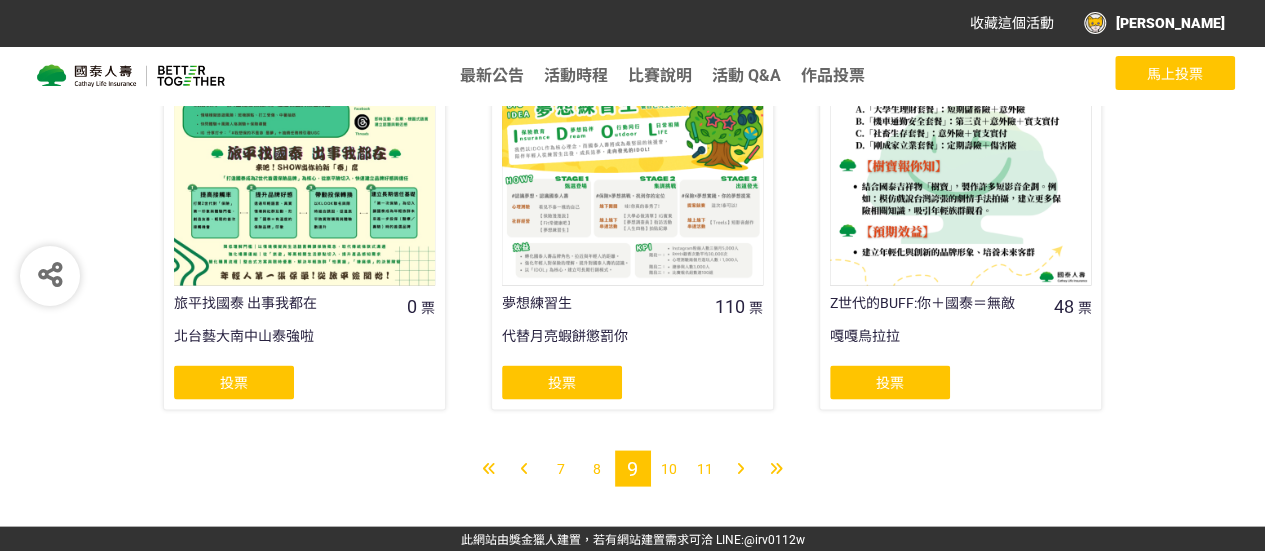 click on "10" at bounding box center (669, 468) 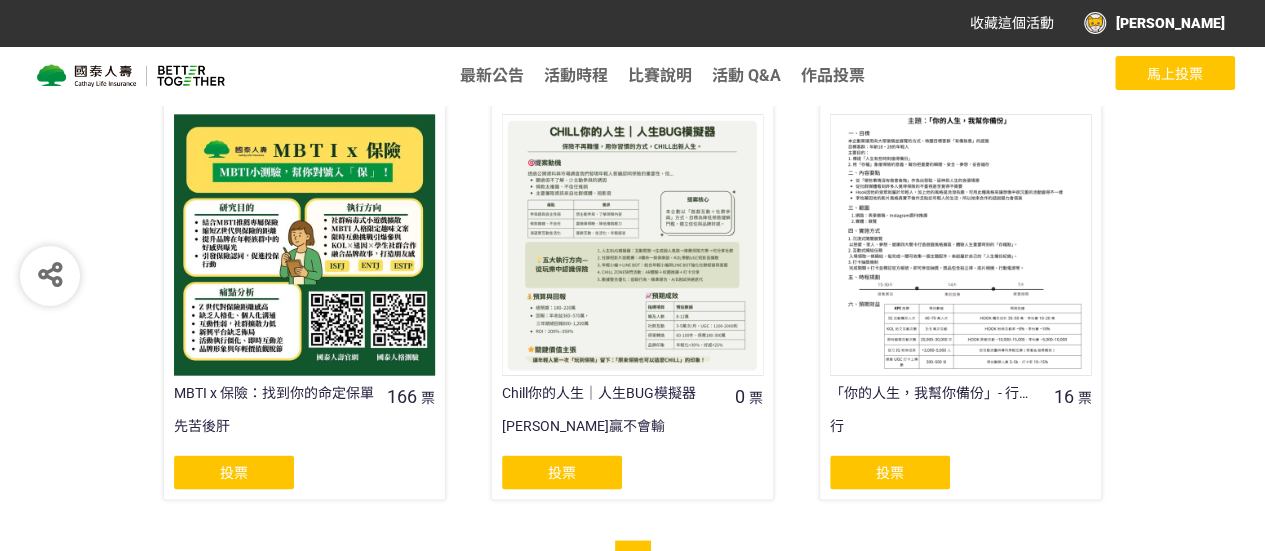 scroll, scrollTop: 1790, scrollLeft: 0, axis: vertical 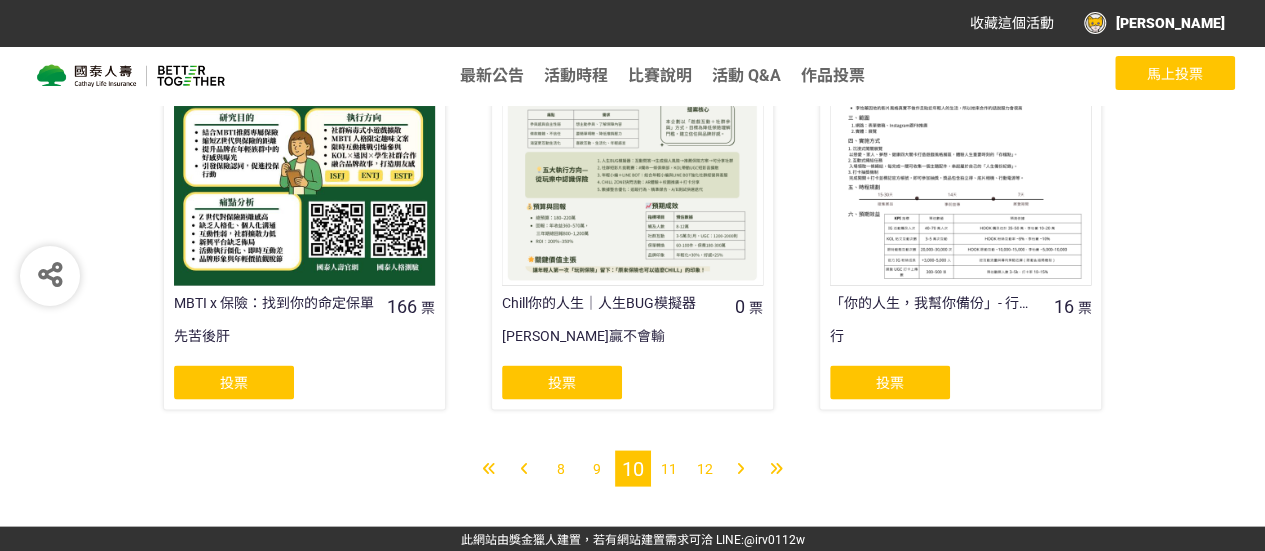 click on "11" at bounding box center (669, 468) 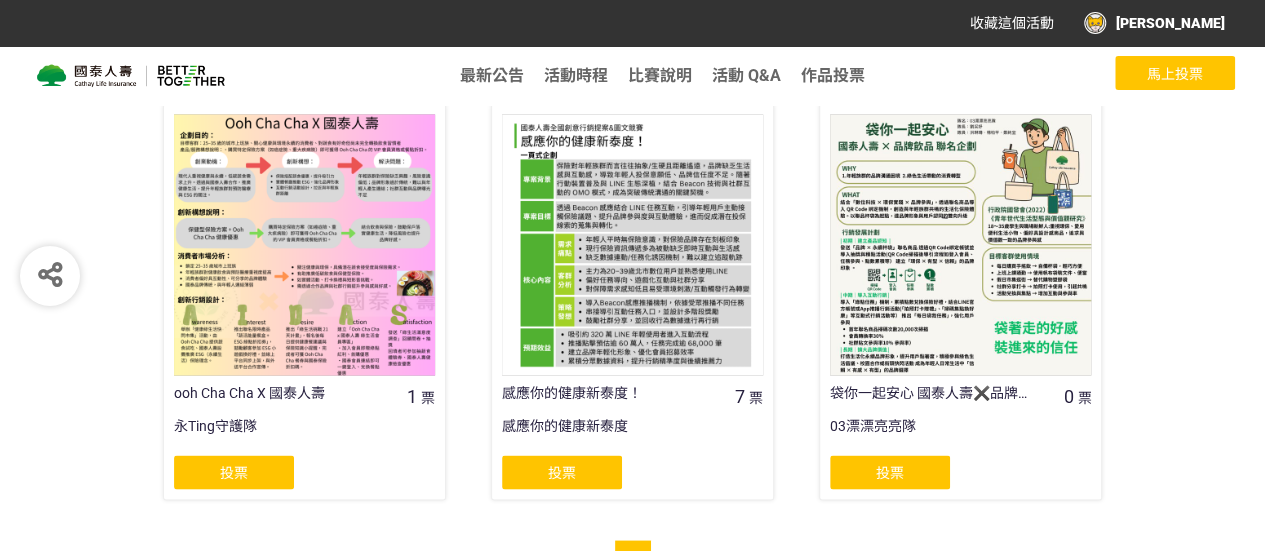 scroll, scrollTop: 1790, scrollLeft: 0, axis: vertical 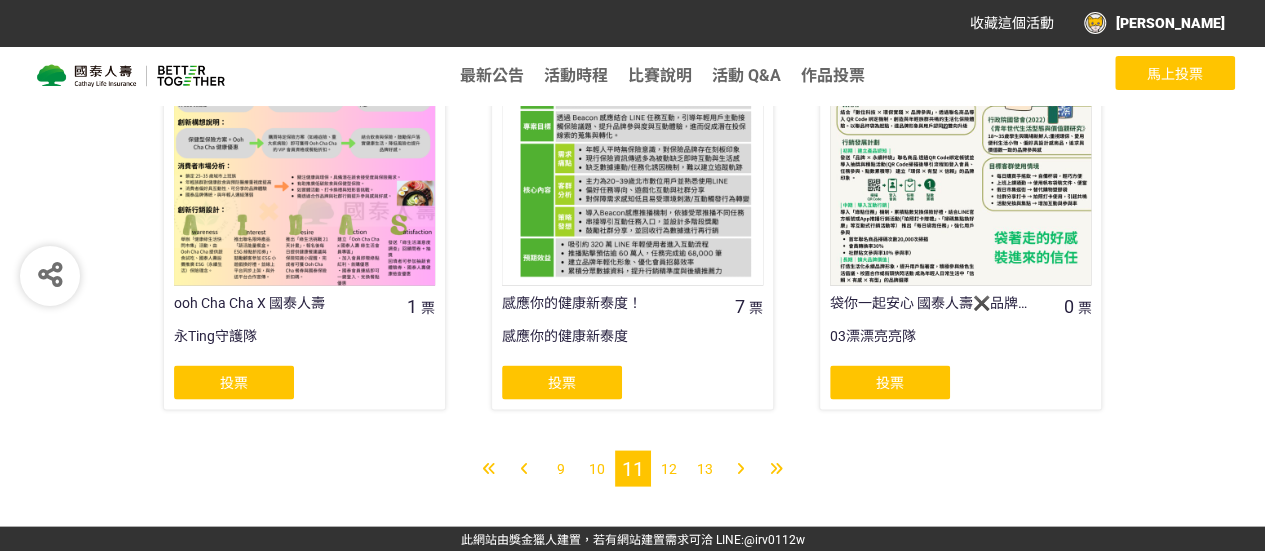 click on "12" at bounding box center [669, 468] 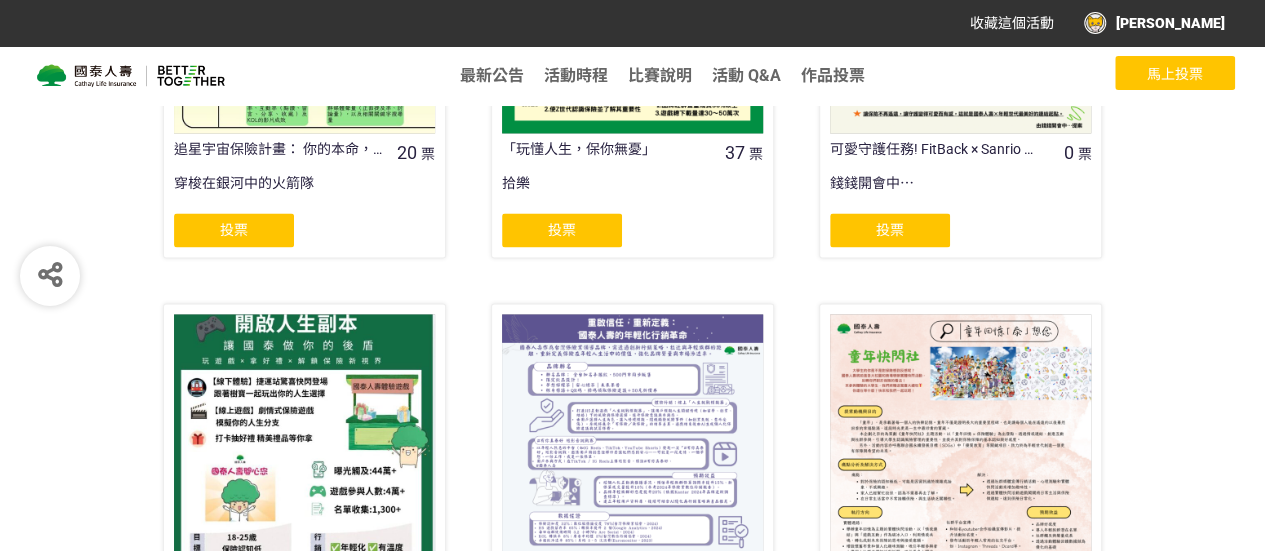 scroll, scrollTop: 1790, scrollLeft: 0, axis: vertical 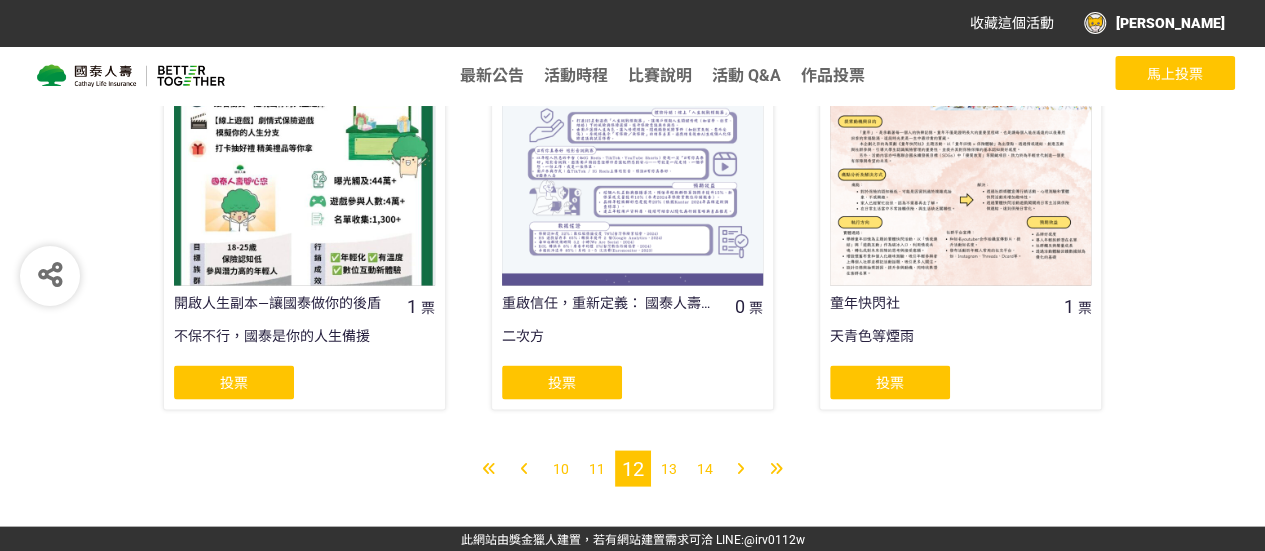 click on "13" at bounding box center (669, 468) 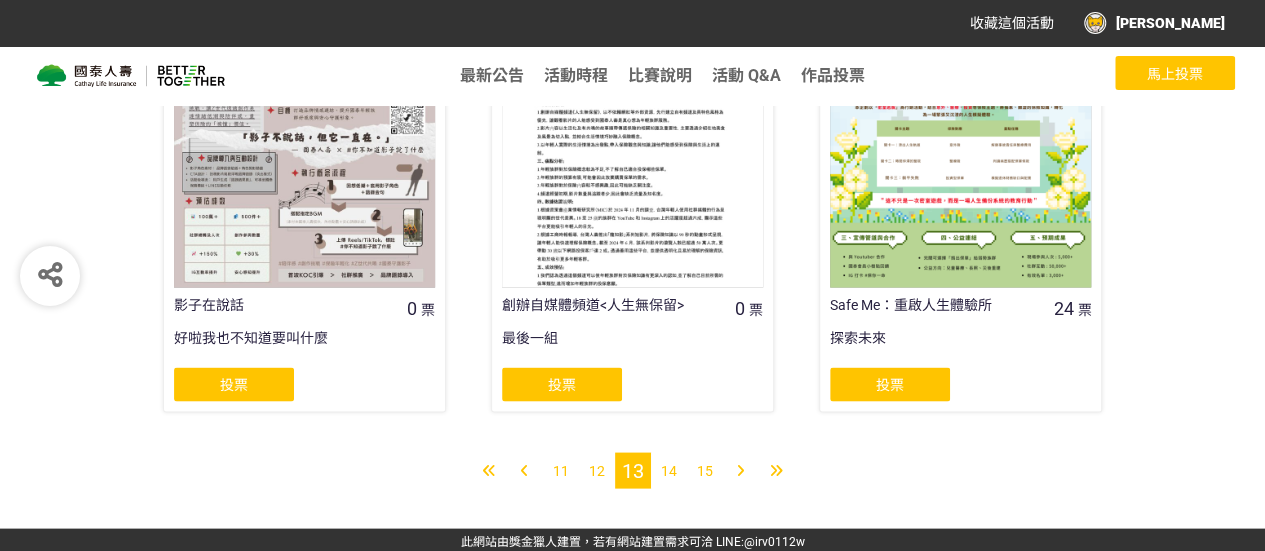 scroll, scrollTop: 1790, scrollLeft: 0, axis: vertical 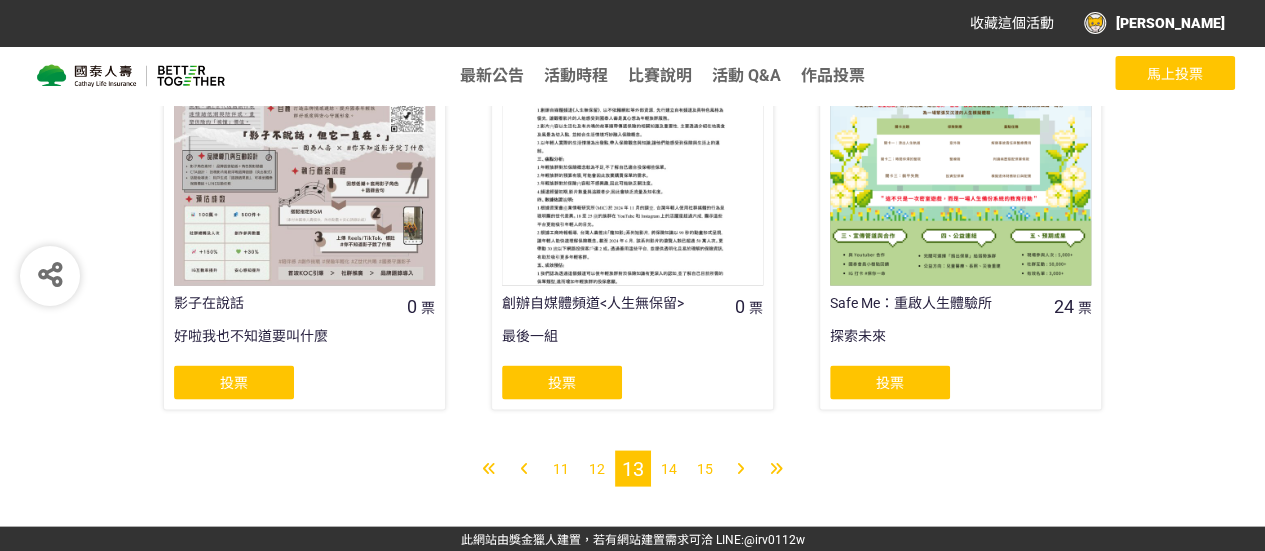 click on "14" at bounding box center (669, 468) 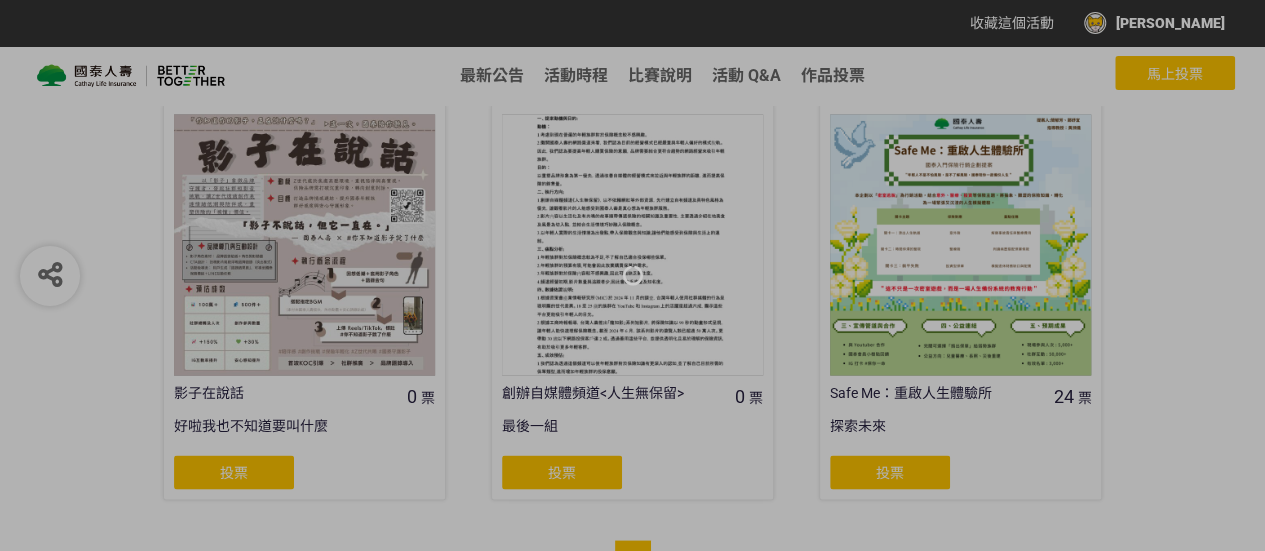 scroll, scrollTop: 1790, scrollLeft: 0, axis: vertical 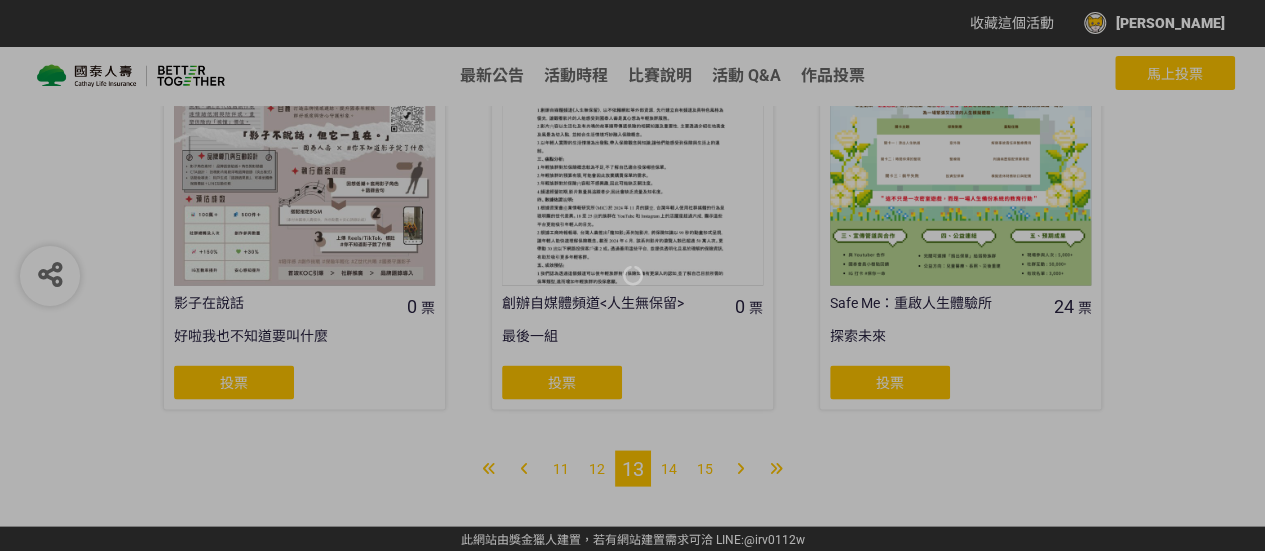 click at bounding box center (632, 275) 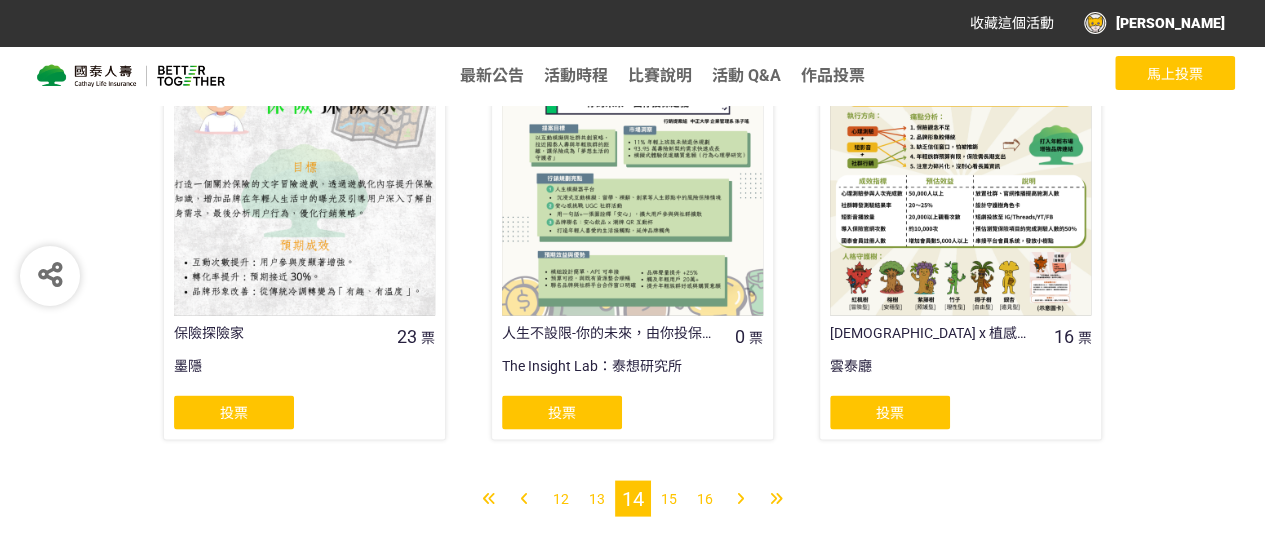 scroll, scrollTop: 1790, scrollLeft: 0, axis: vertical 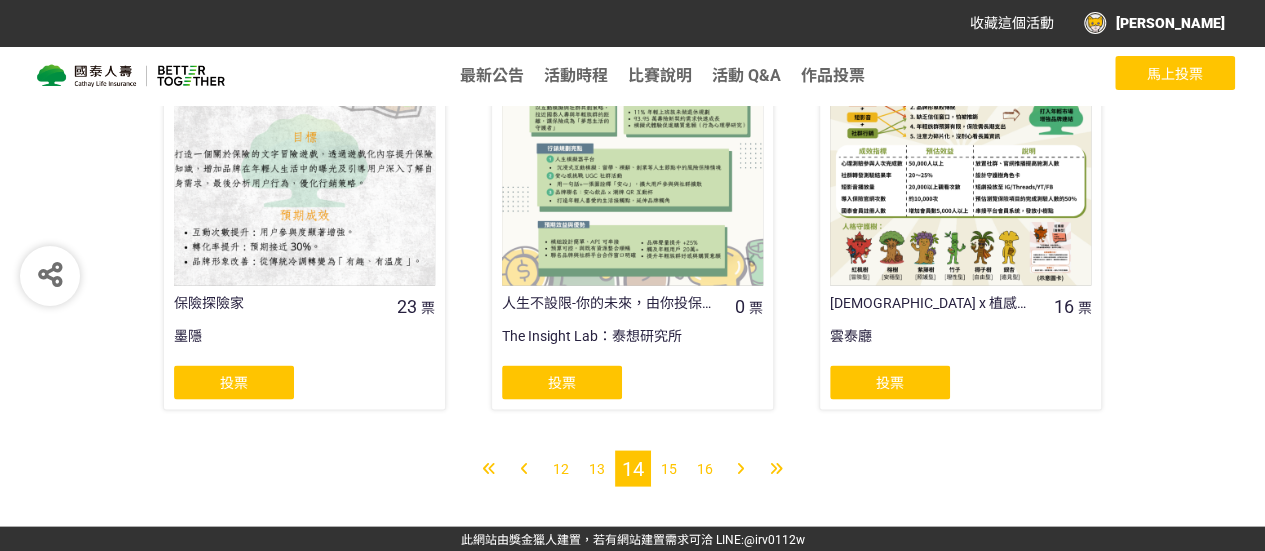 click on "15" at bounding box center [669, 468] 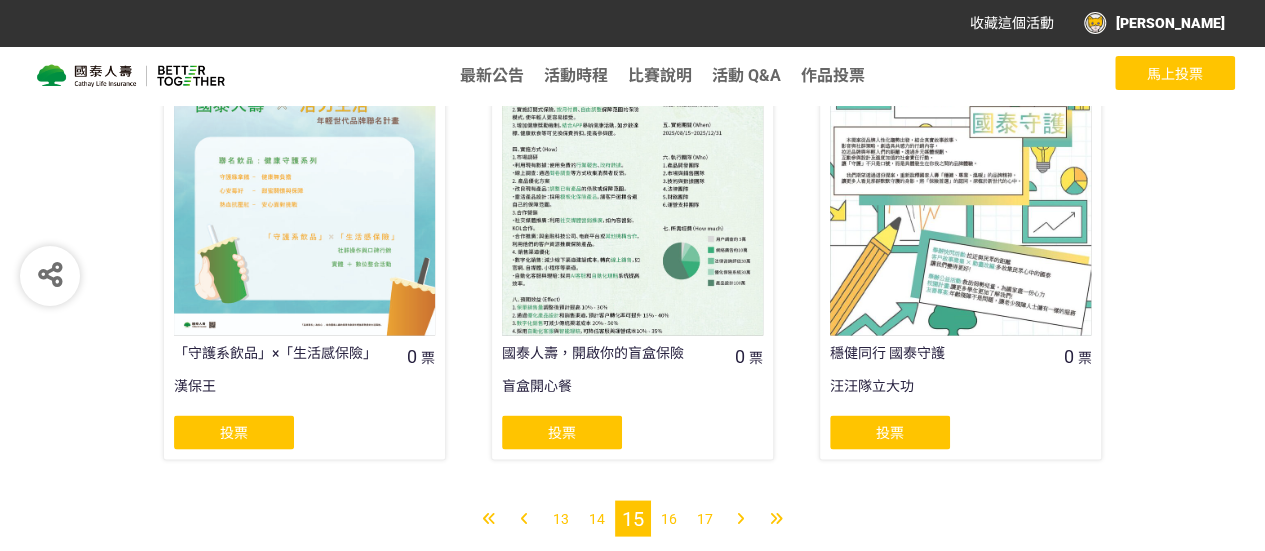 scroll, scrollTop: 1790, scrollLeft: 0, axis: vertical 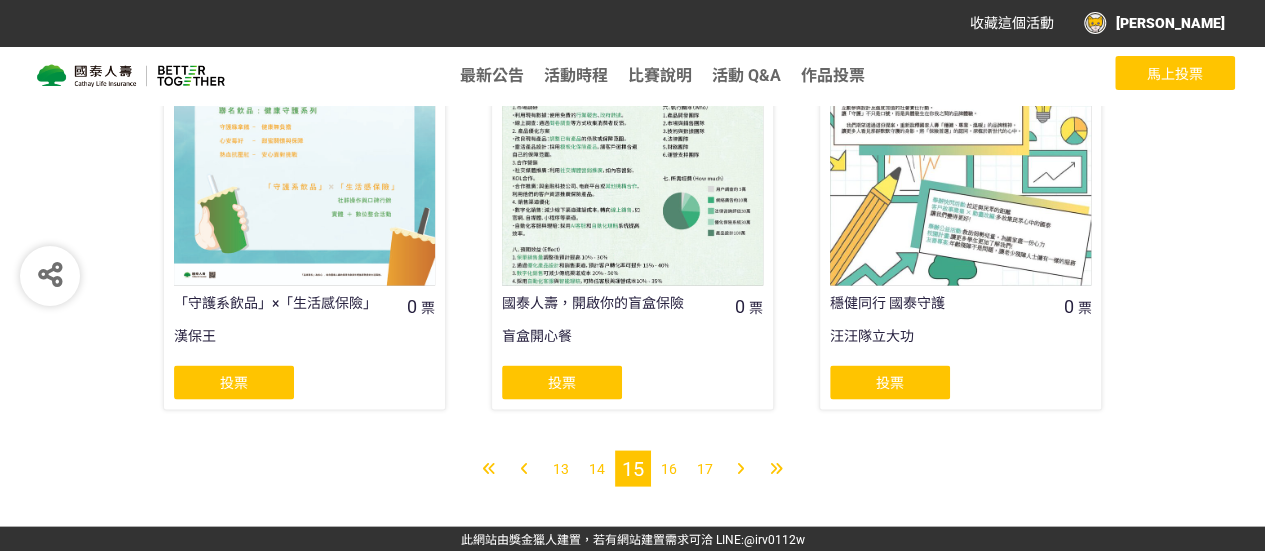 click on "16" at bounding box center (669, 468) 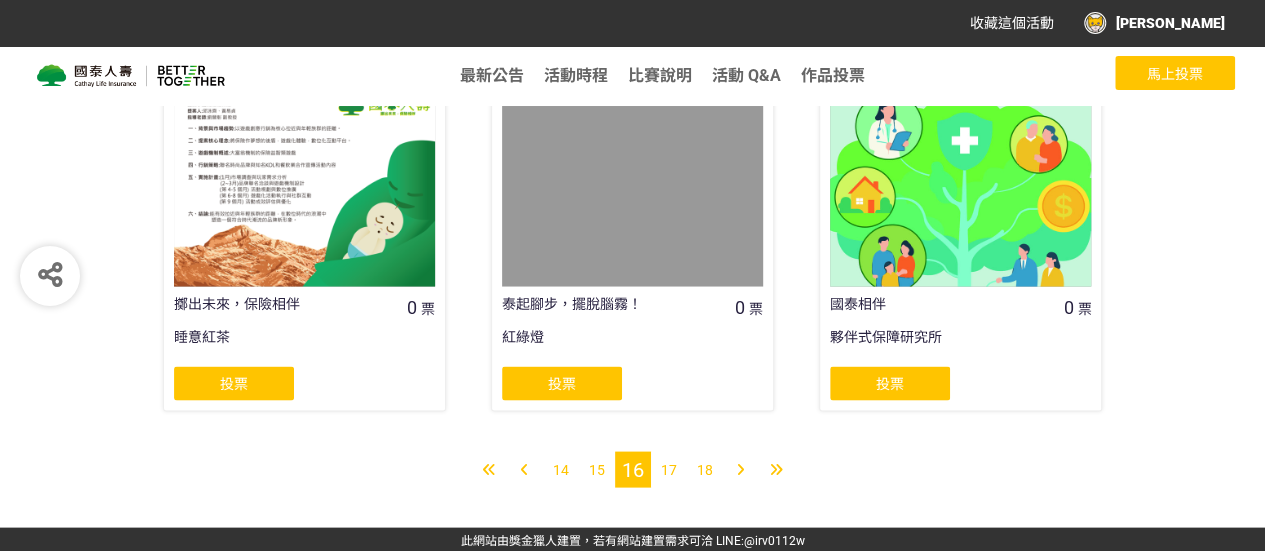 scroll, scrollTop: 1790, scrollLeft: 0, axis: vertical 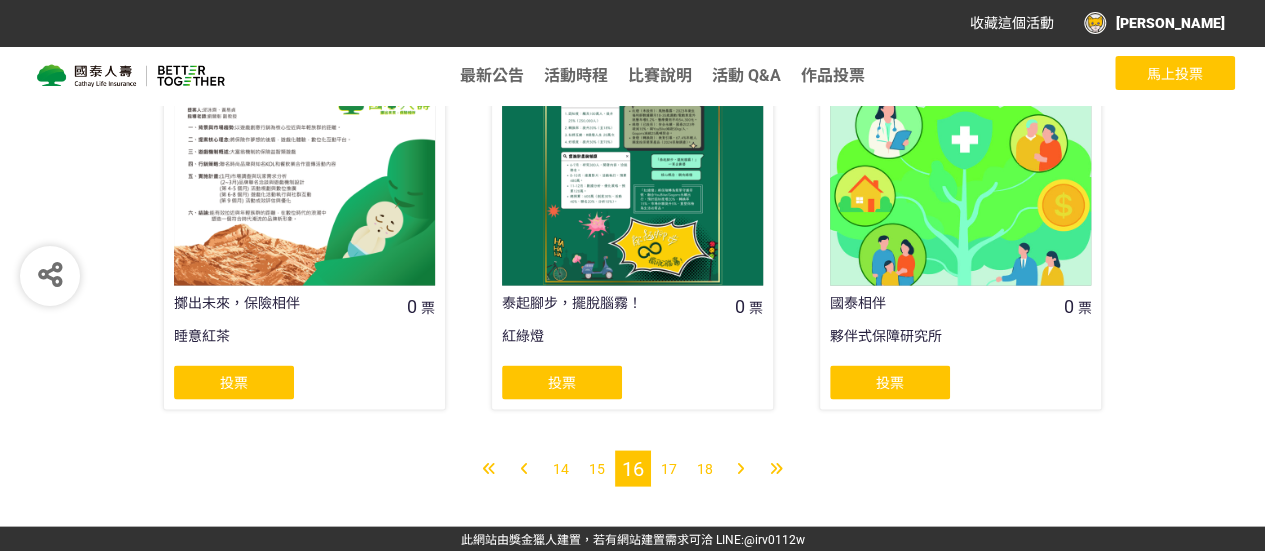 click on "17" at bounding box center [669, 468] 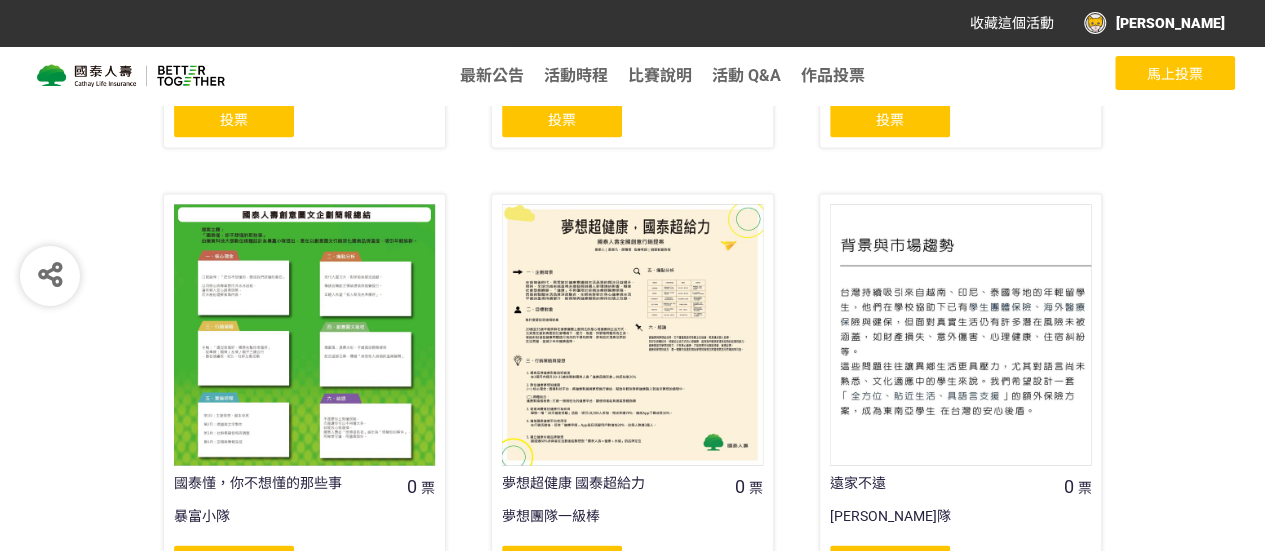 scroll, scrollTop: 1790, scrollLeft: 0, axis: vertical 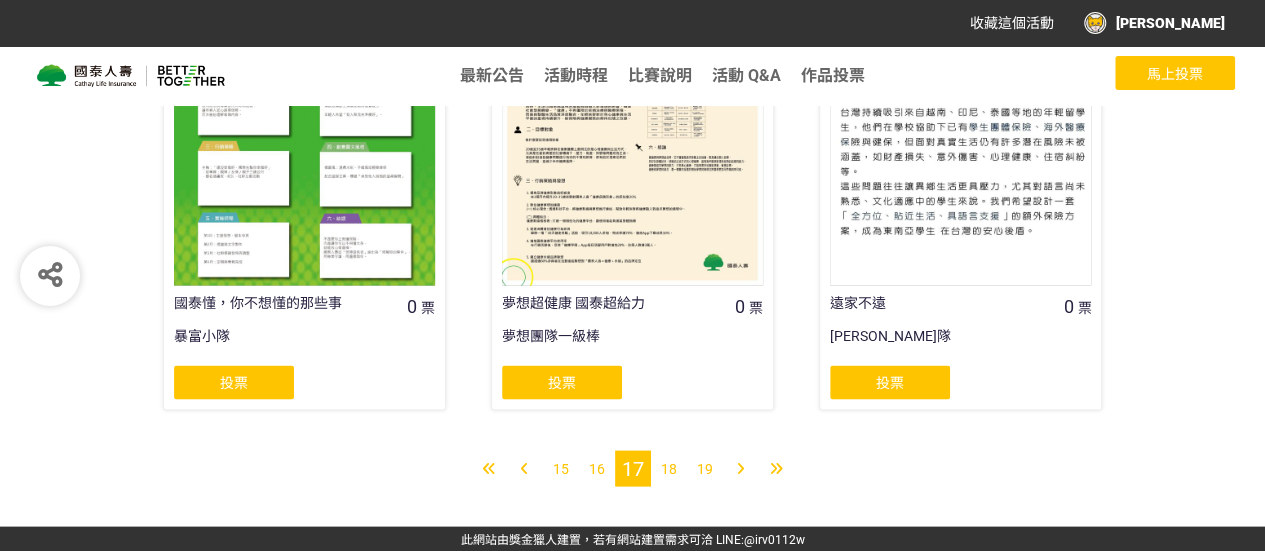 click on "18" at bounding box center [669, 468] 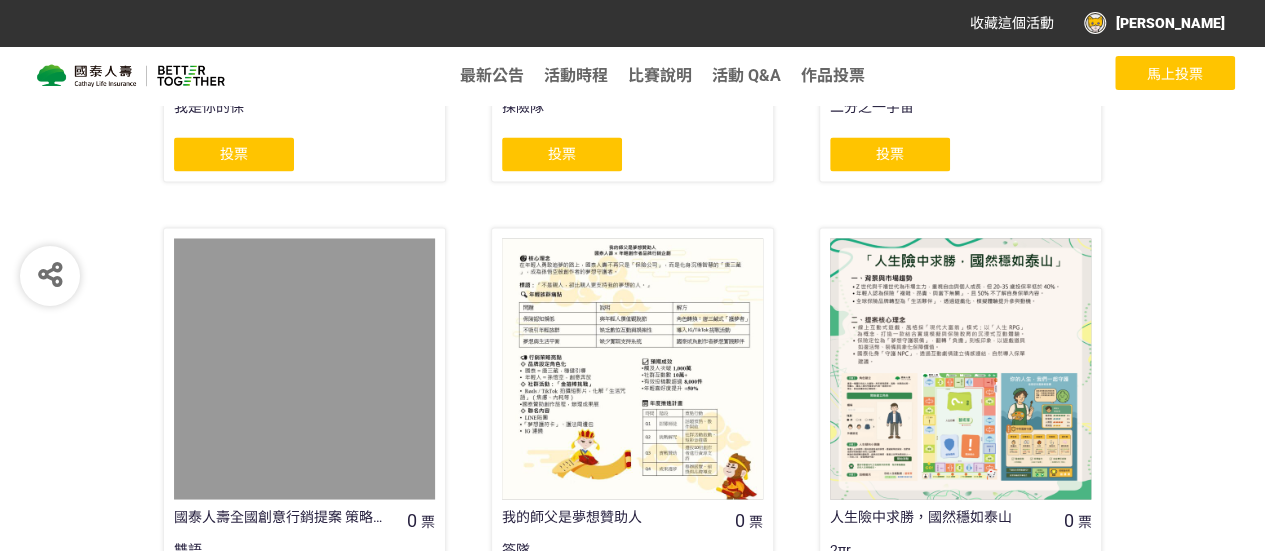 scroll, scrollTop: 1790, scrollLeft: 0, axis: vertical 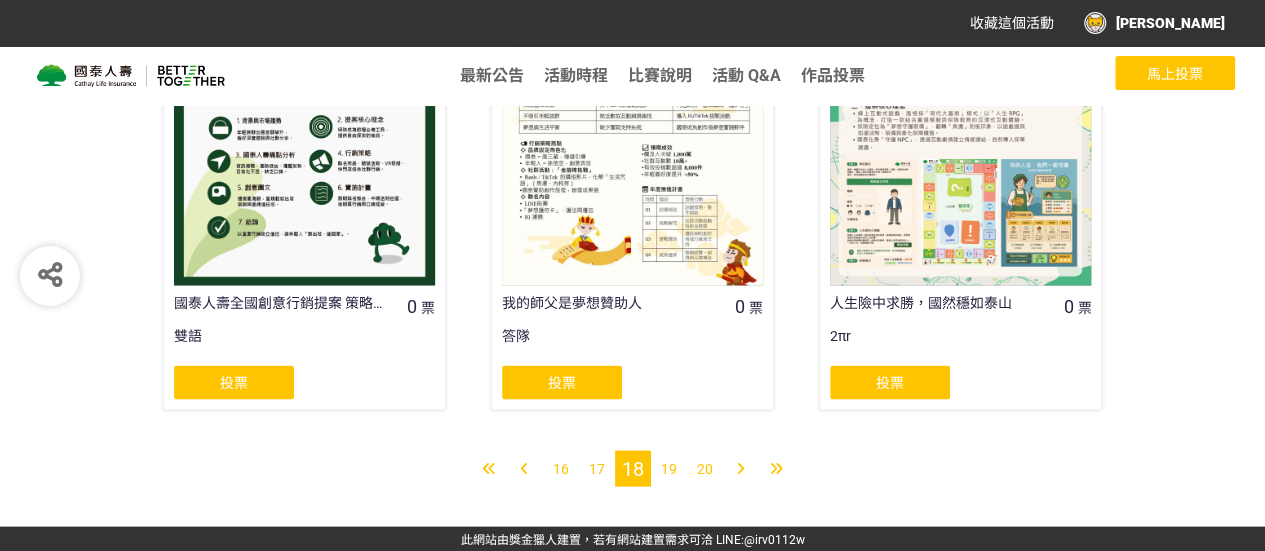 click on "20" at bounding box center (705, 468) 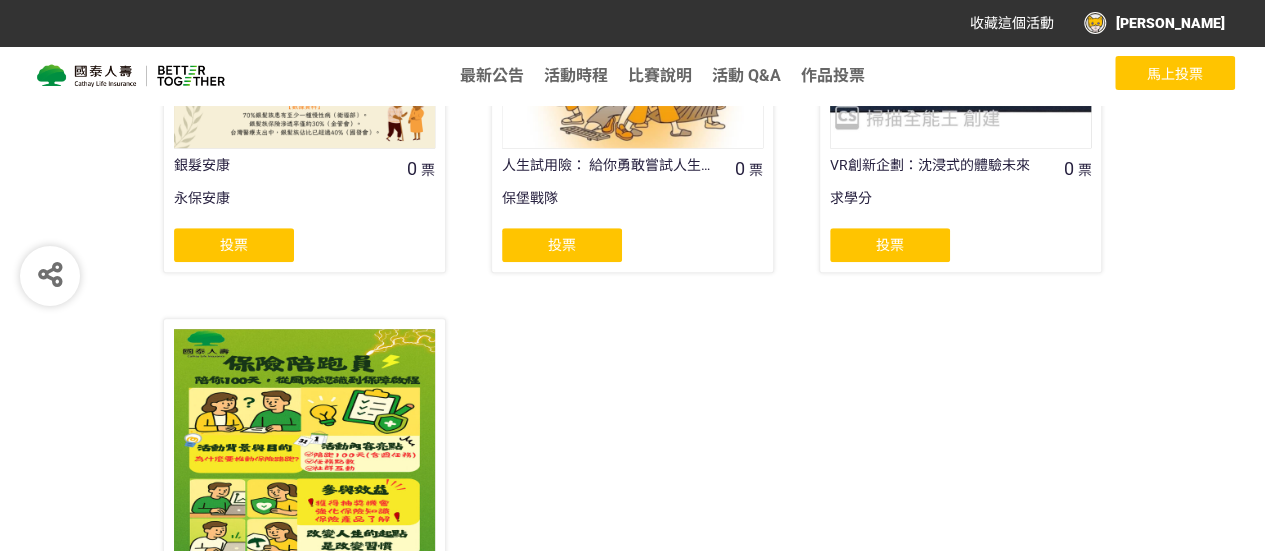 scroll, scrollTop: 700, scrollLeft: 0, axis: vertical 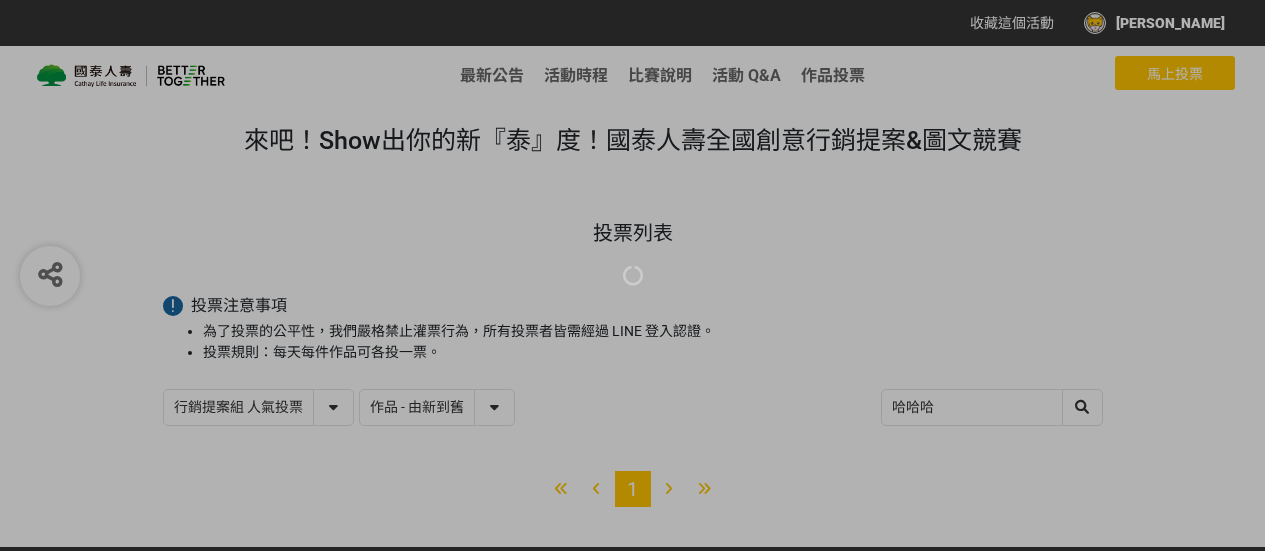 select on "13115" 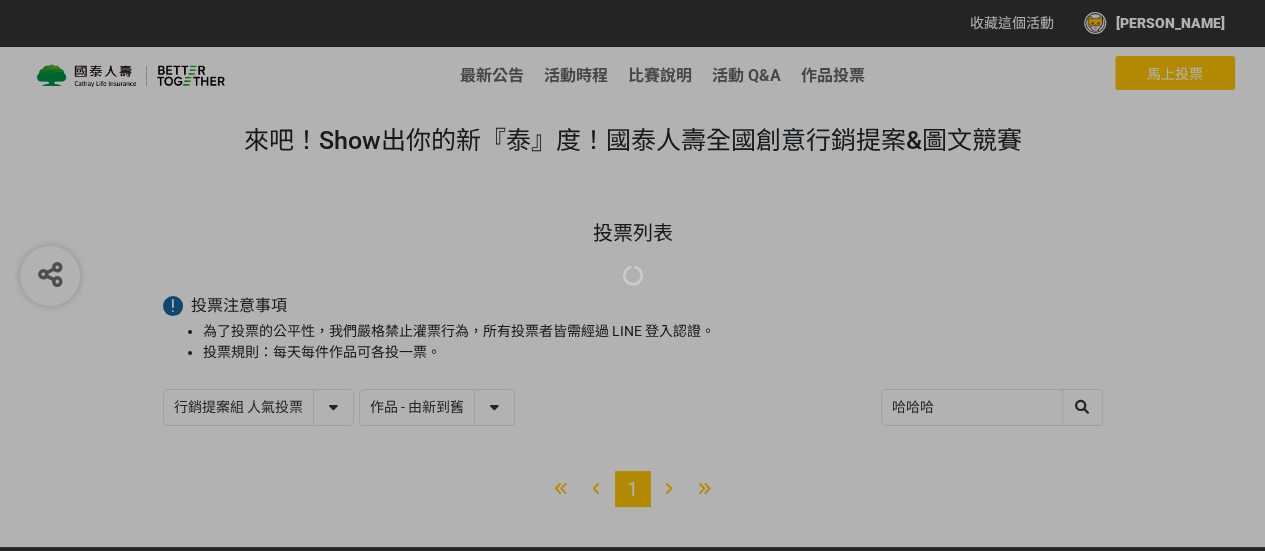 scroll, scrollTop: 0, scrollLeft: 0, axis: both 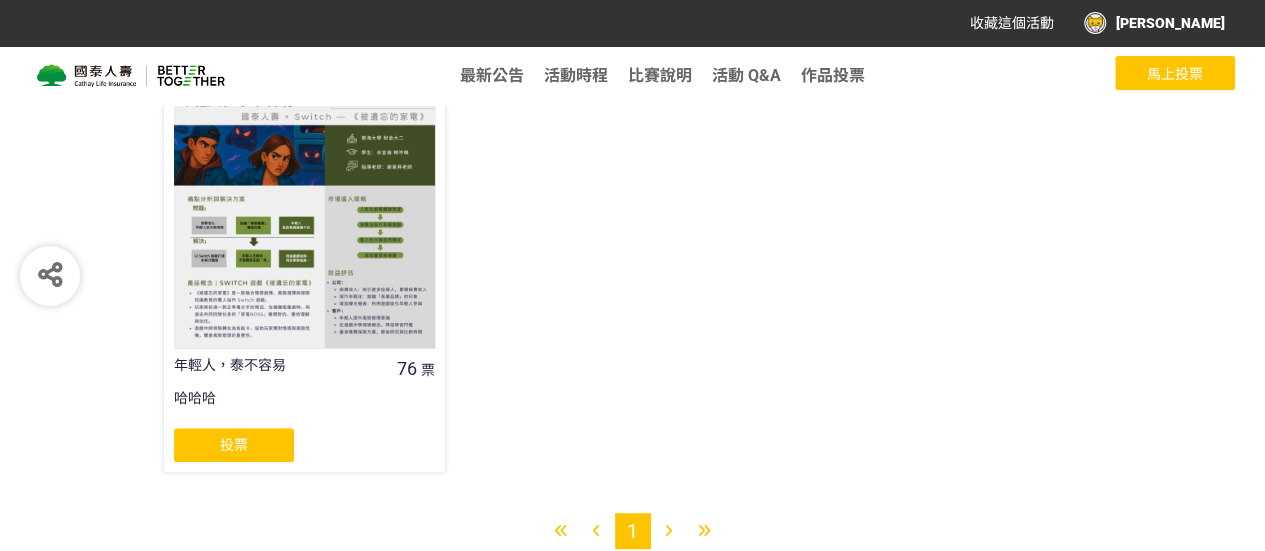click on "投票" at bounding box center [234, 445] 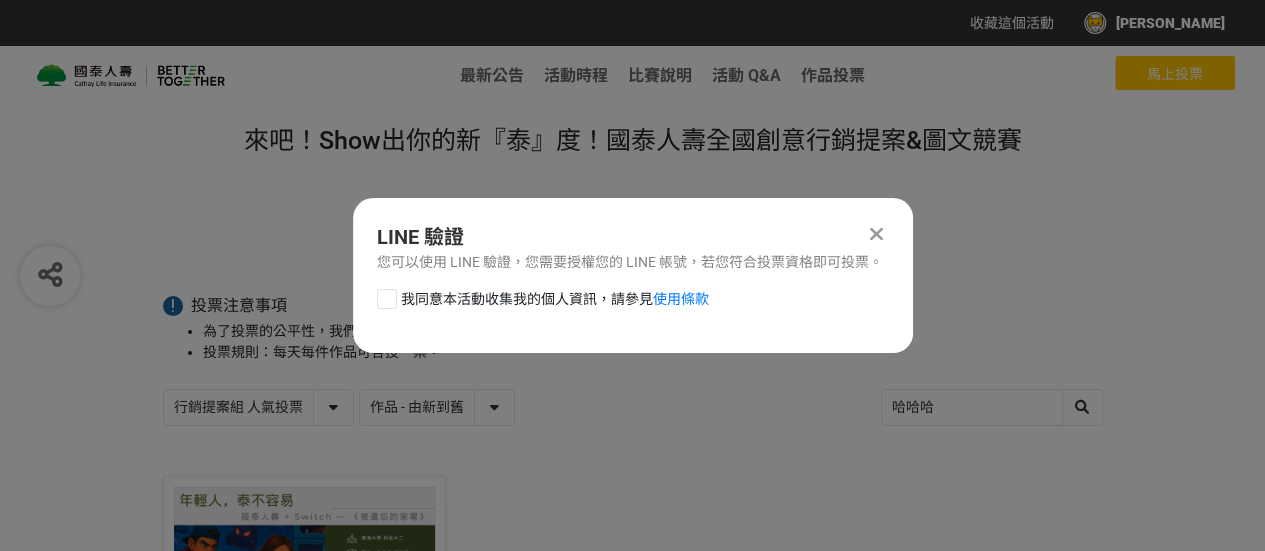 scroll, scrollTop: 0, scrollLeft: 0, axis: both 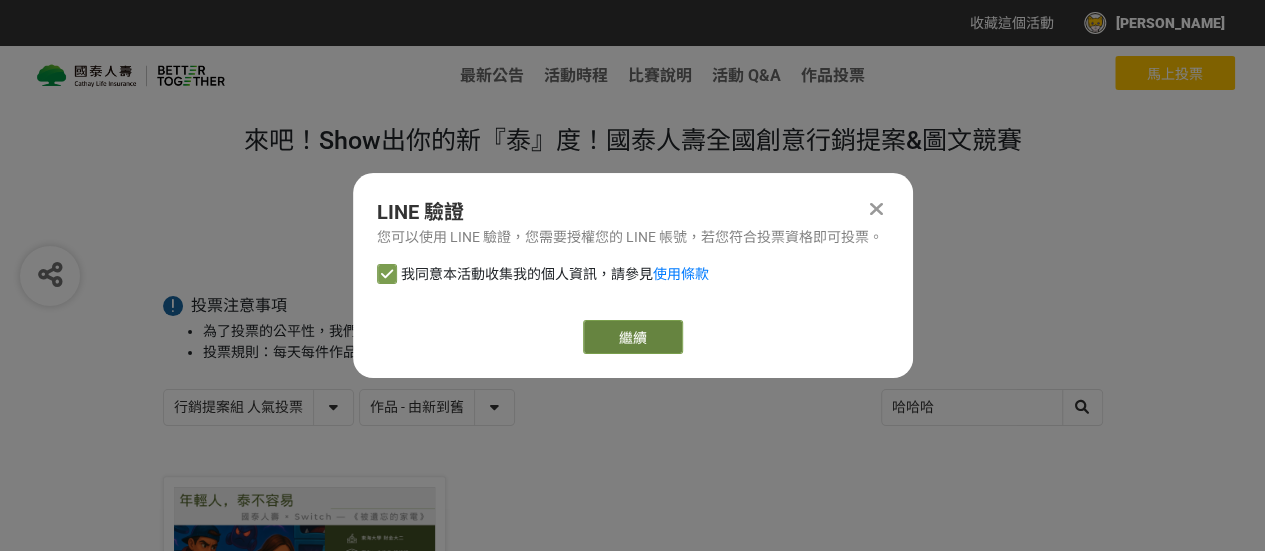 click on "繼續" at bounding box center [633, 337] 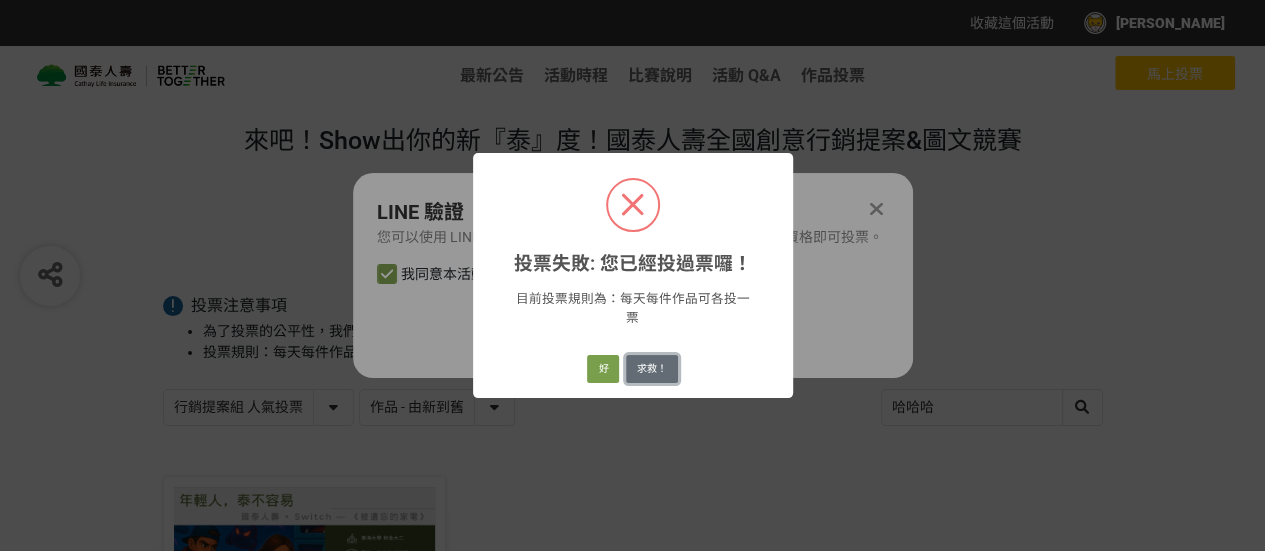 click on "求救！" at bounding box center (652, 369) 